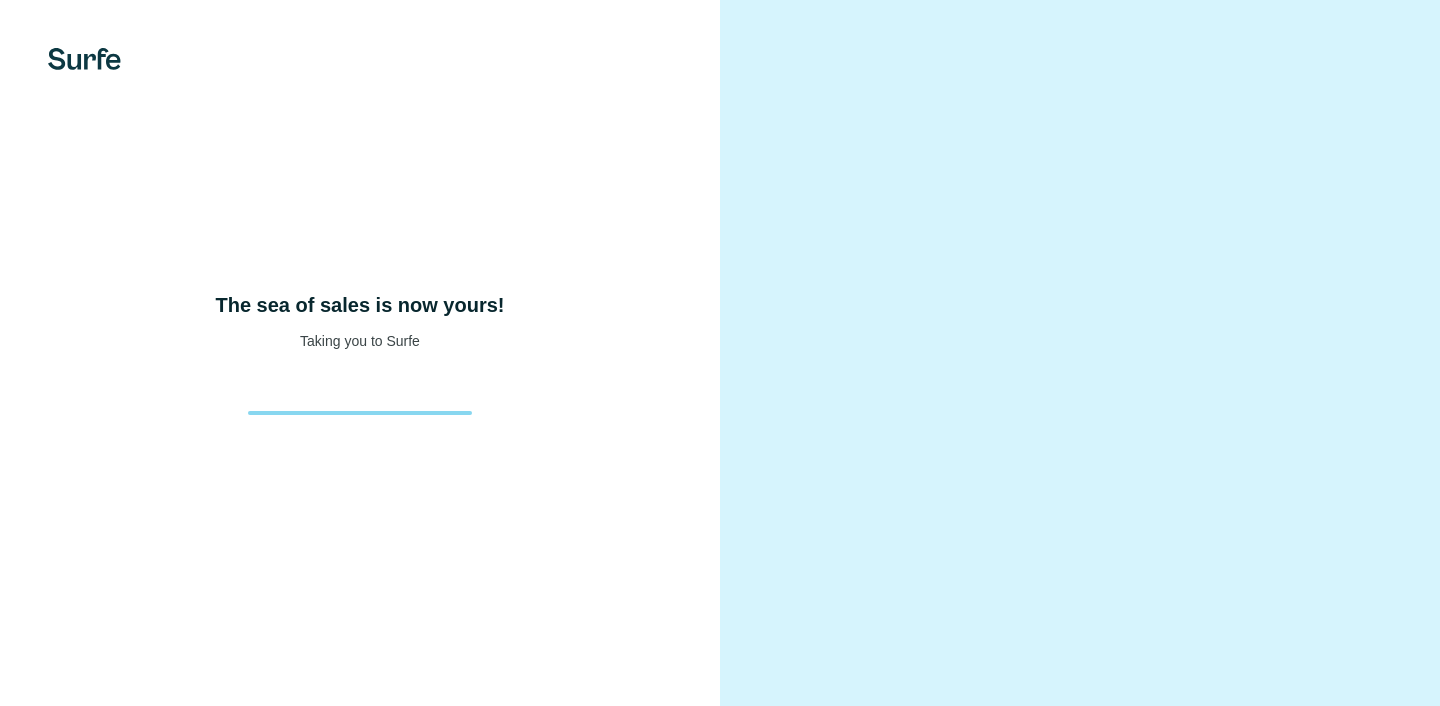 scroll, scrollTop: 0, scrollLeft: 0, axis: both 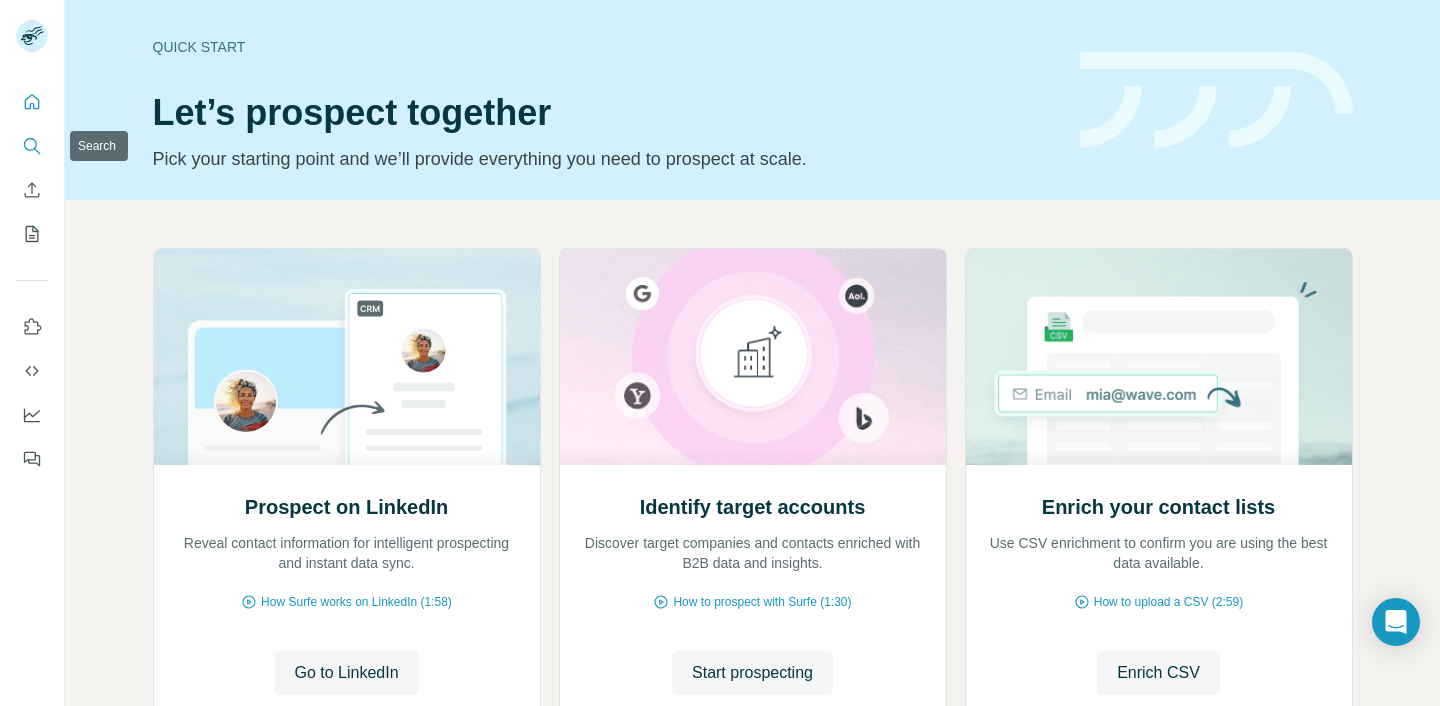 click 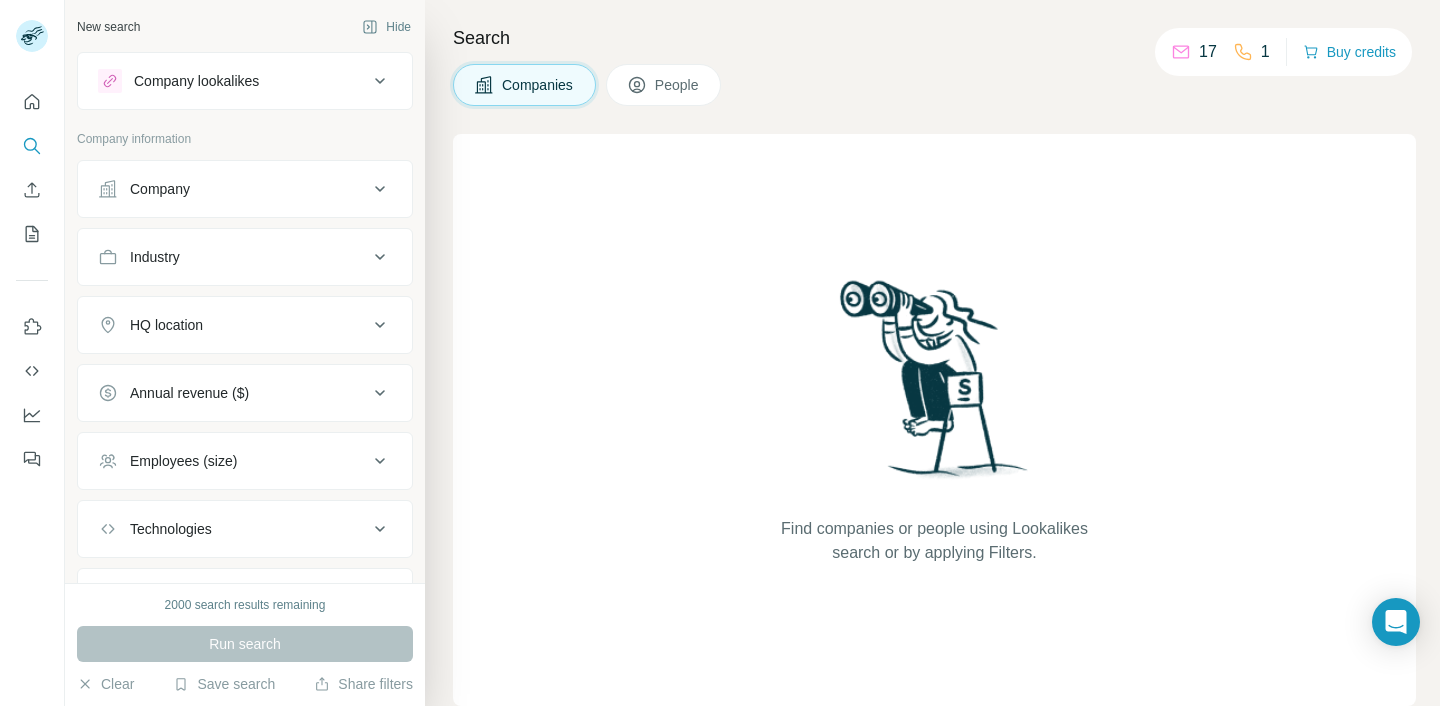 scroll, scrollTop: 99, scrollLeft: 0, axis: vertical 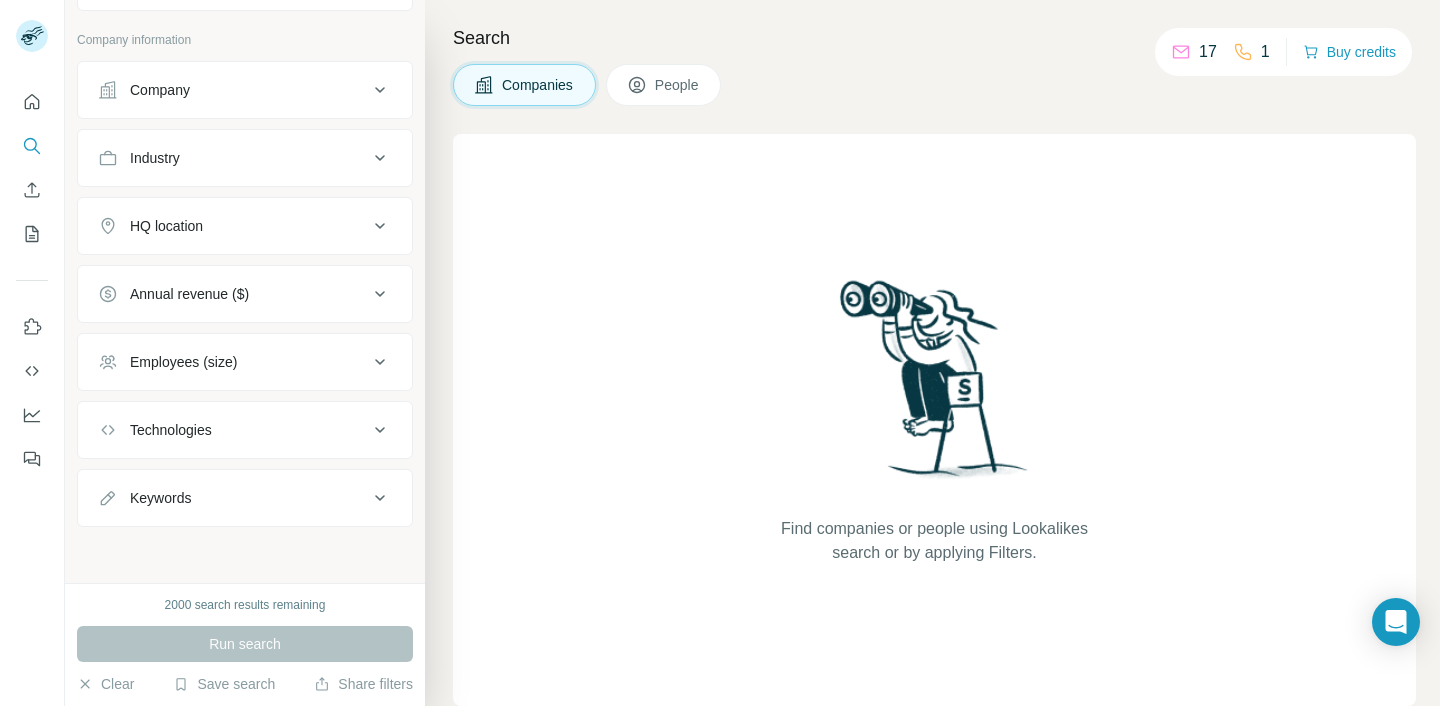 click on "Keywords" at bounding box center [160, 498] 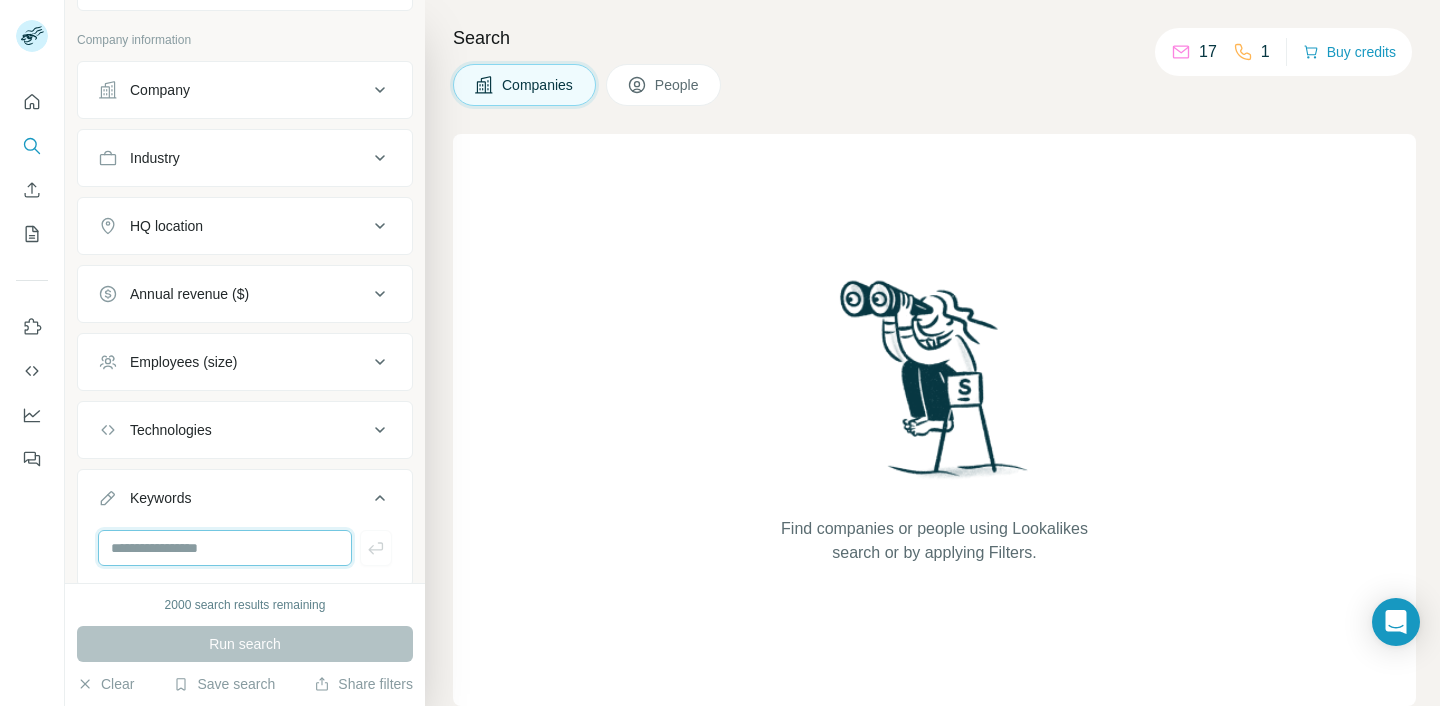 click at bounding box center [225, 548] 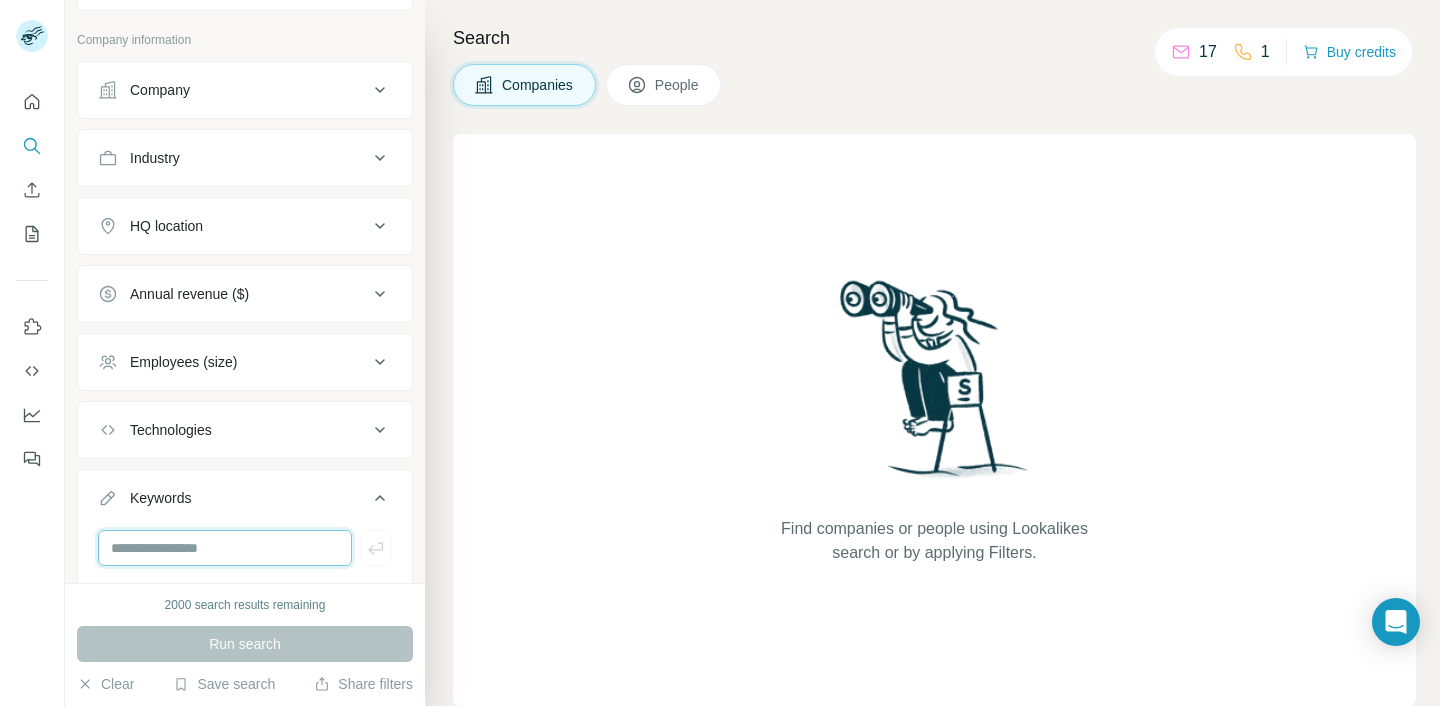 paste on "**********" 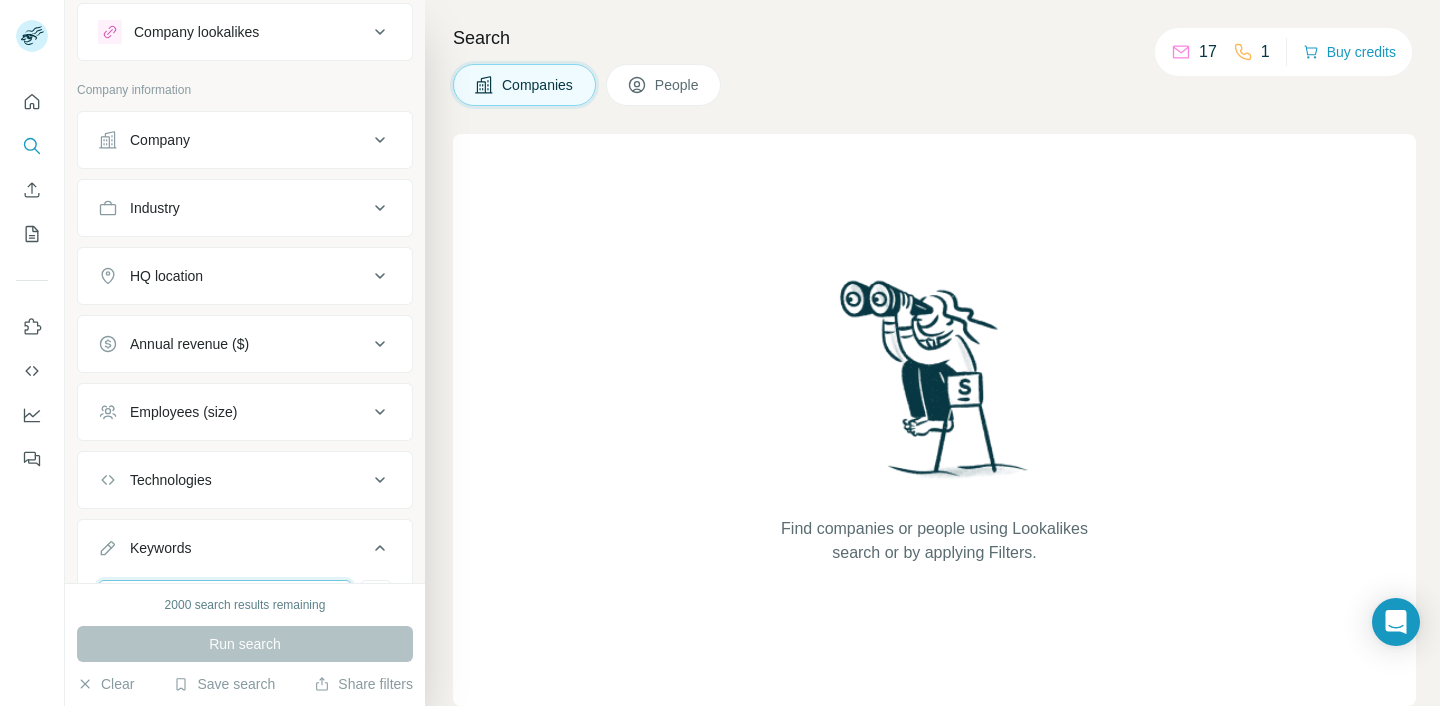 scroll, scrollTop: 159, scrollLeft: 0, axis: vertical 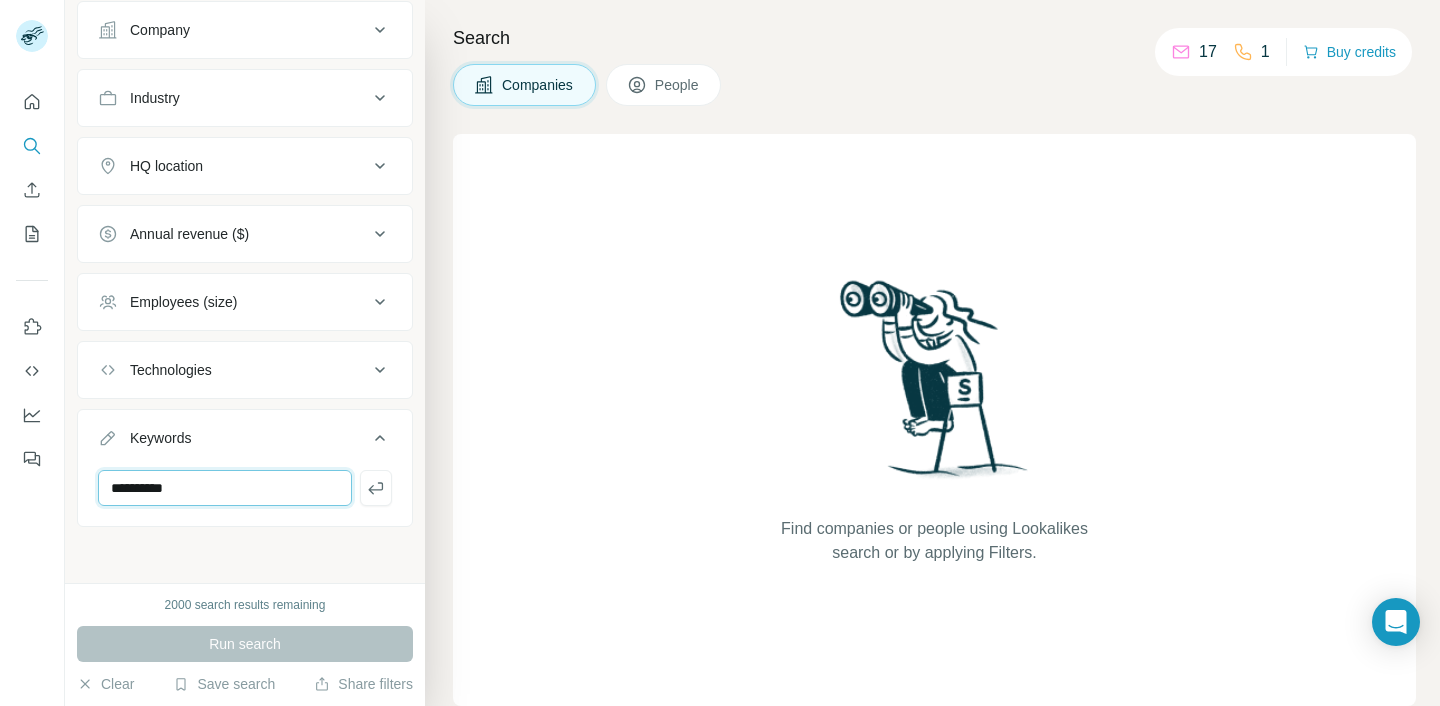 click on "**********" at bounding box center (225, 488) 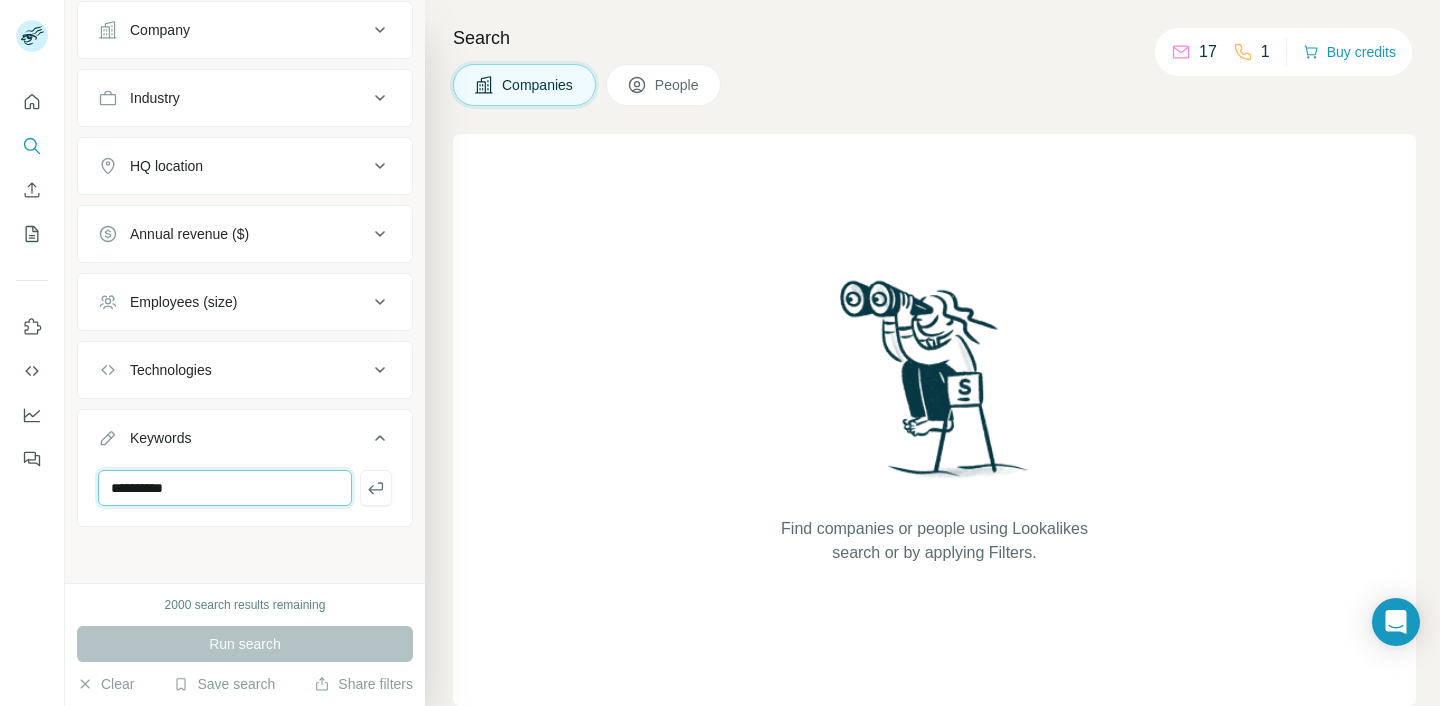 click on "**********" at bounding box center (225, 488) 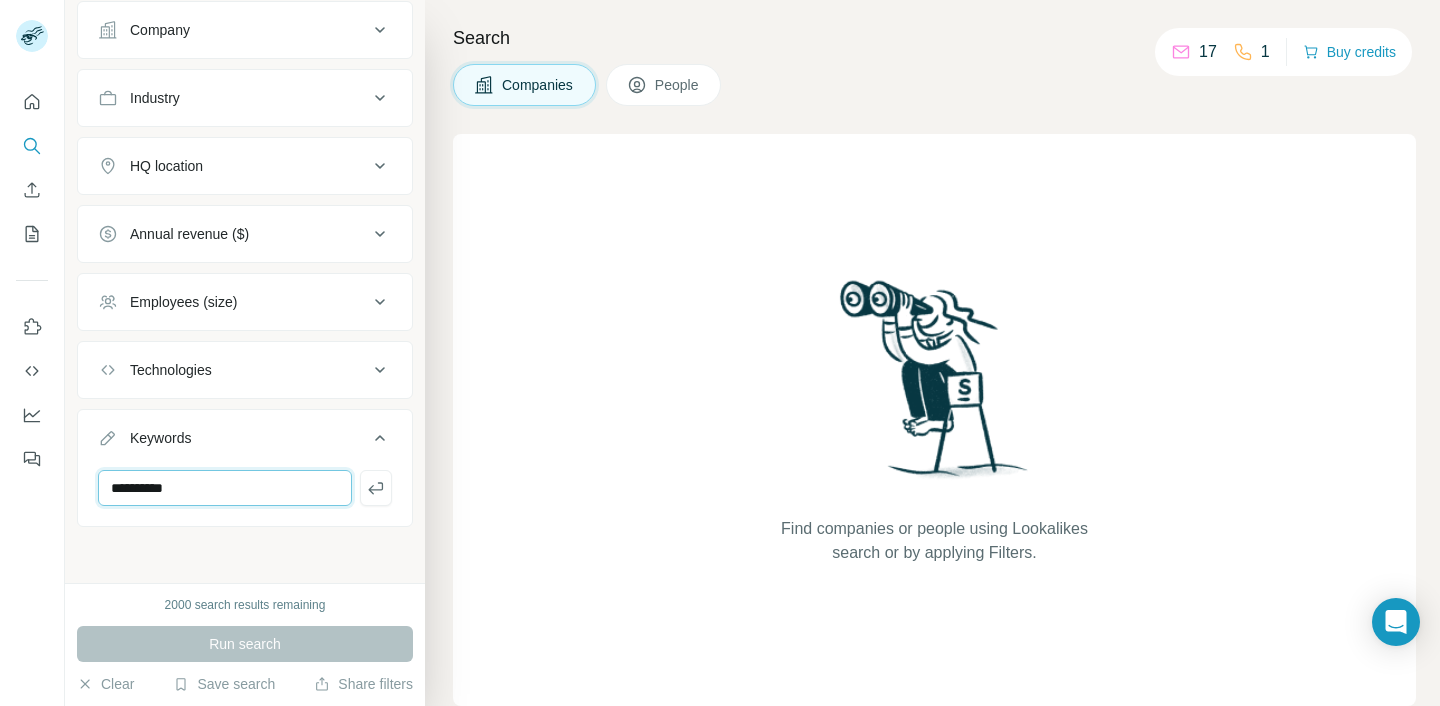 type 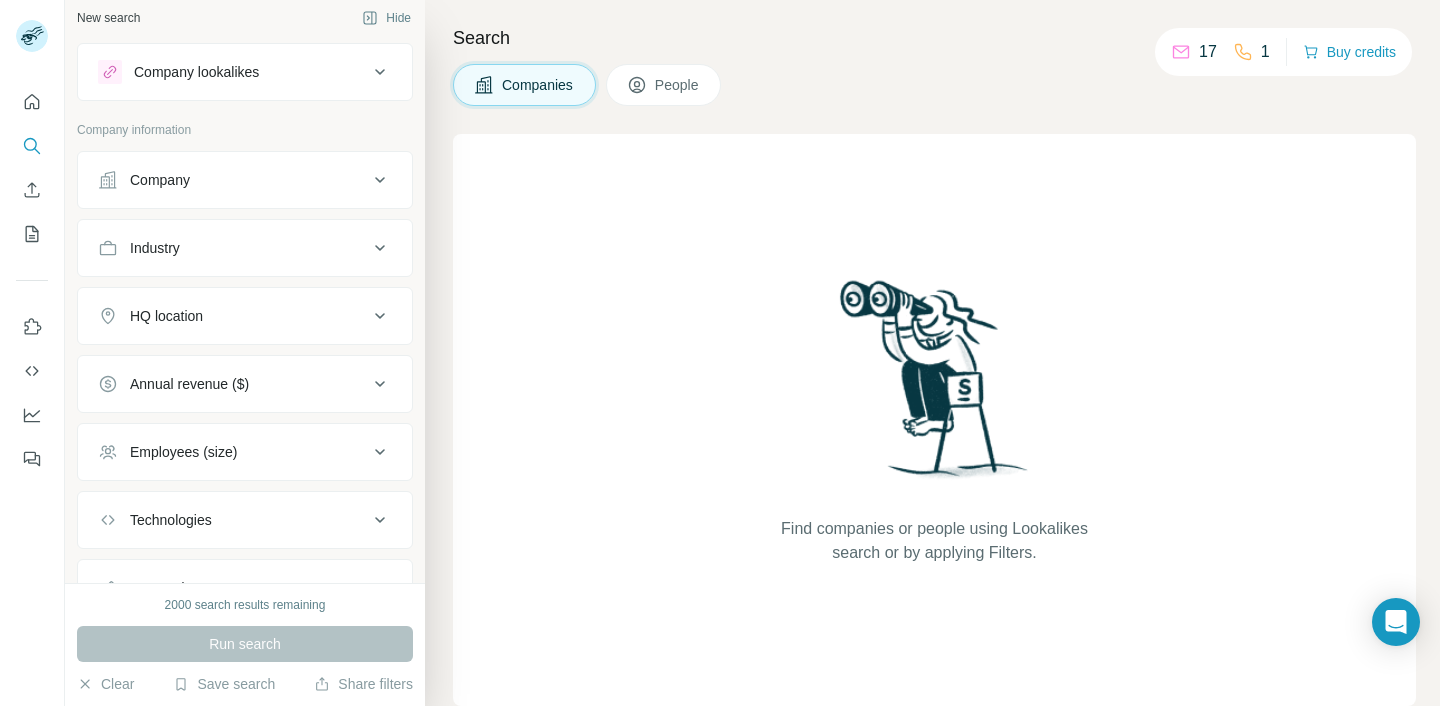 scroll, scrollTop: 0, scrollLeft: 0, axis: both 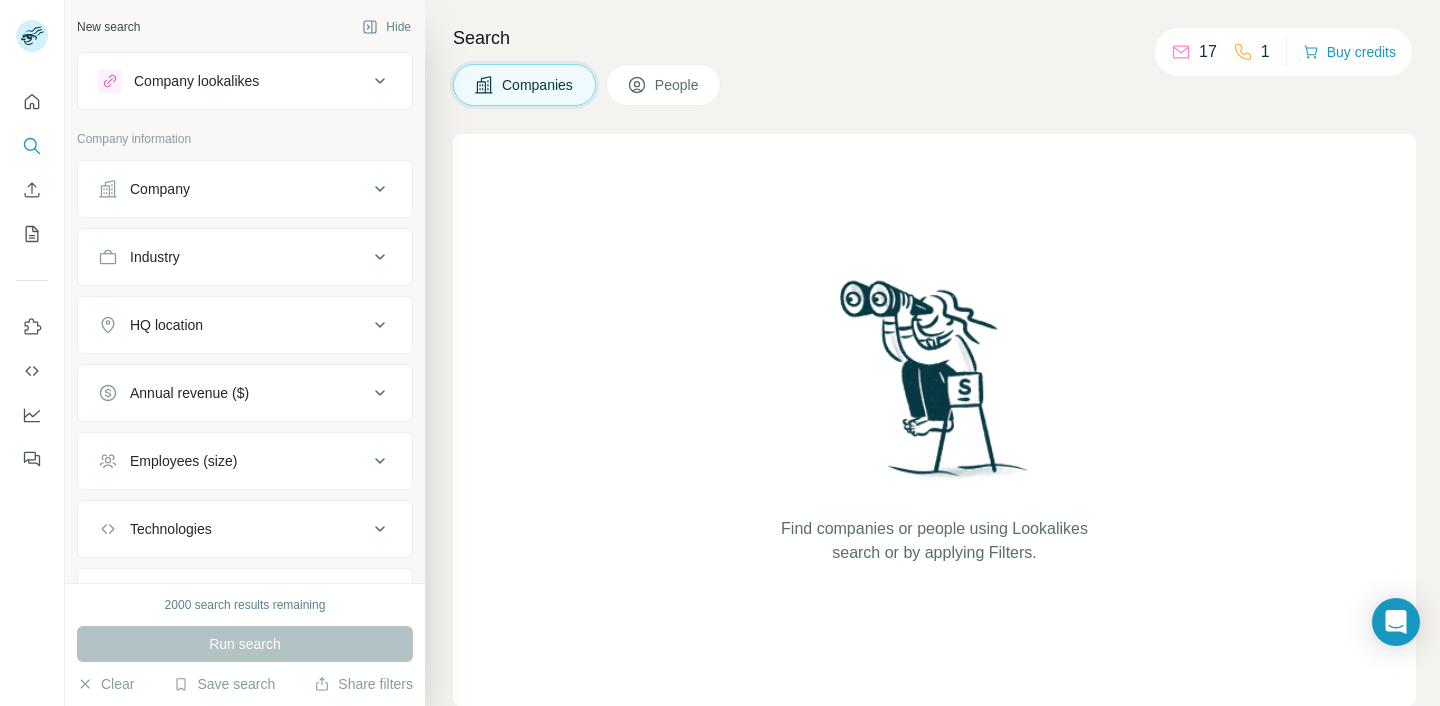 click on "Company lookalikes" at bounding box center [196, 81] 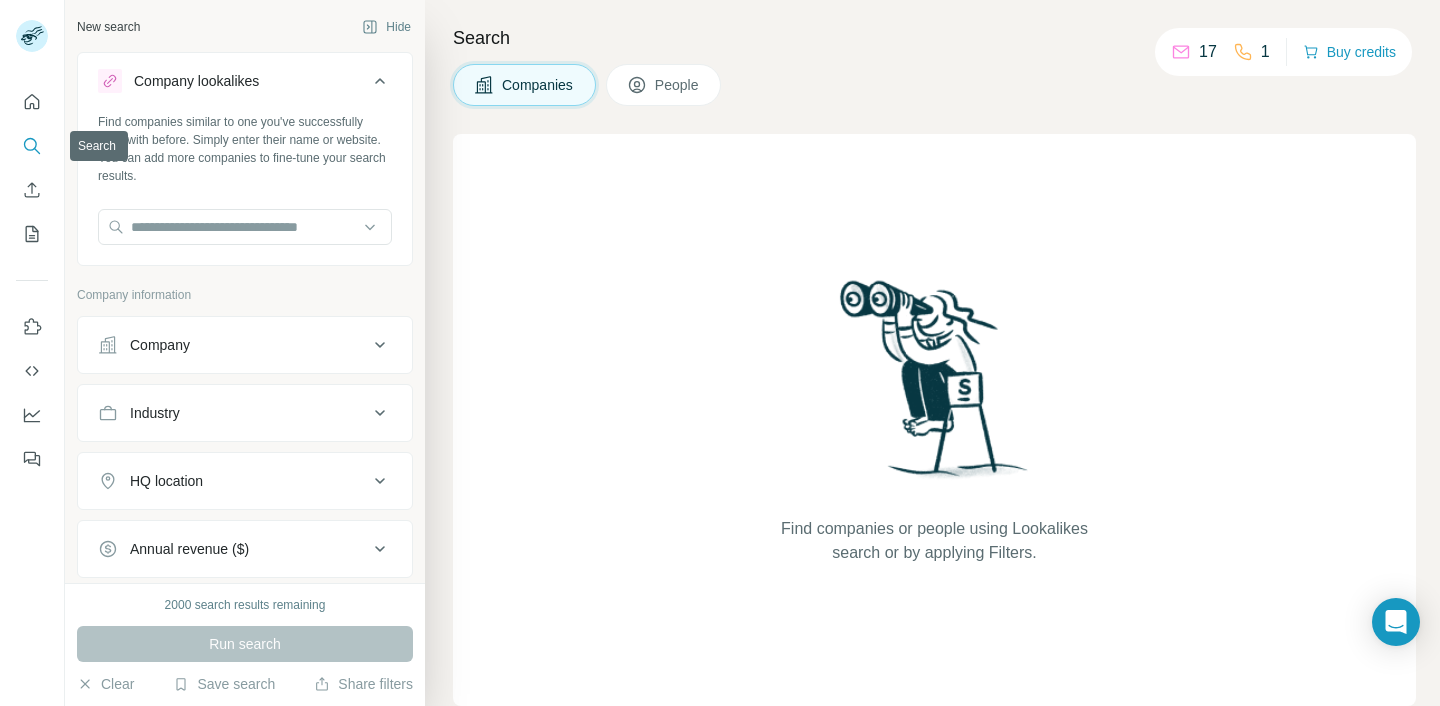 click 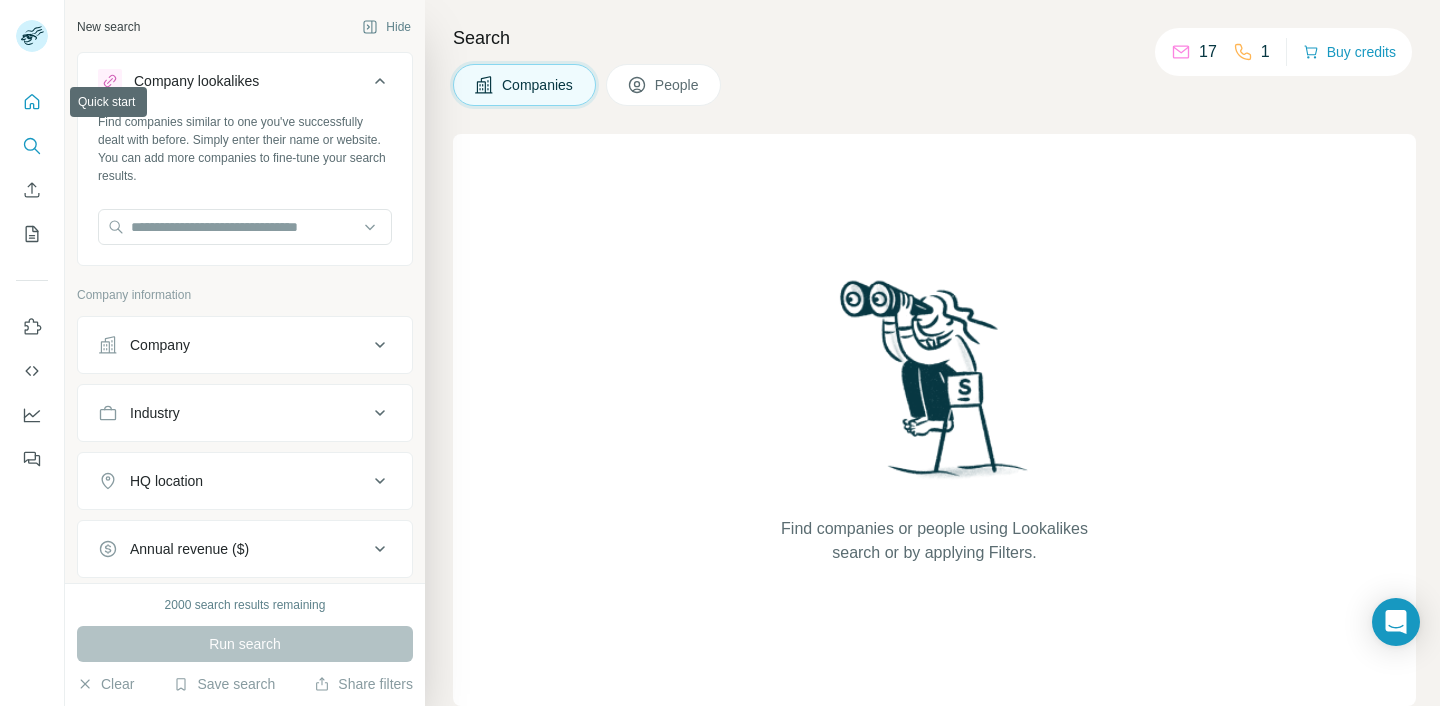 click 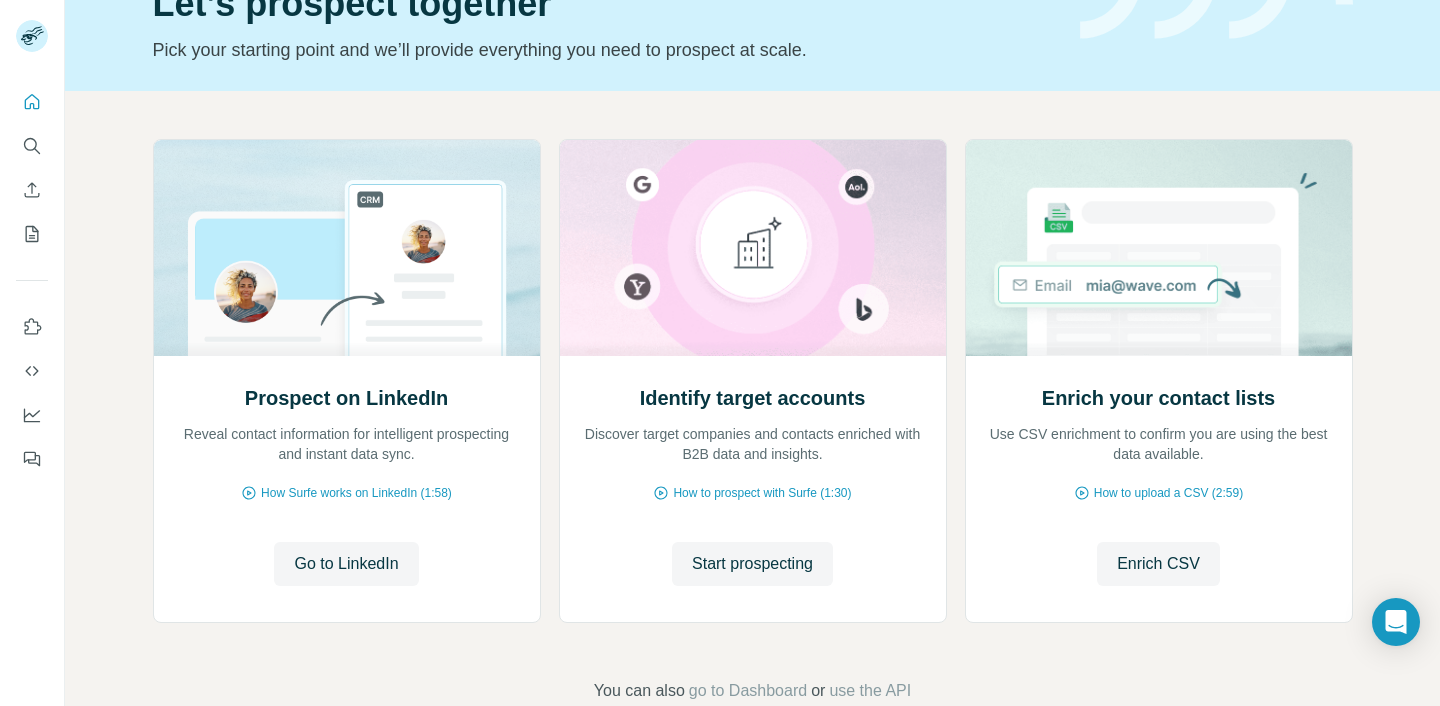 scroll, scrollTop: 154, scrollLeft: 0, axis: vertical 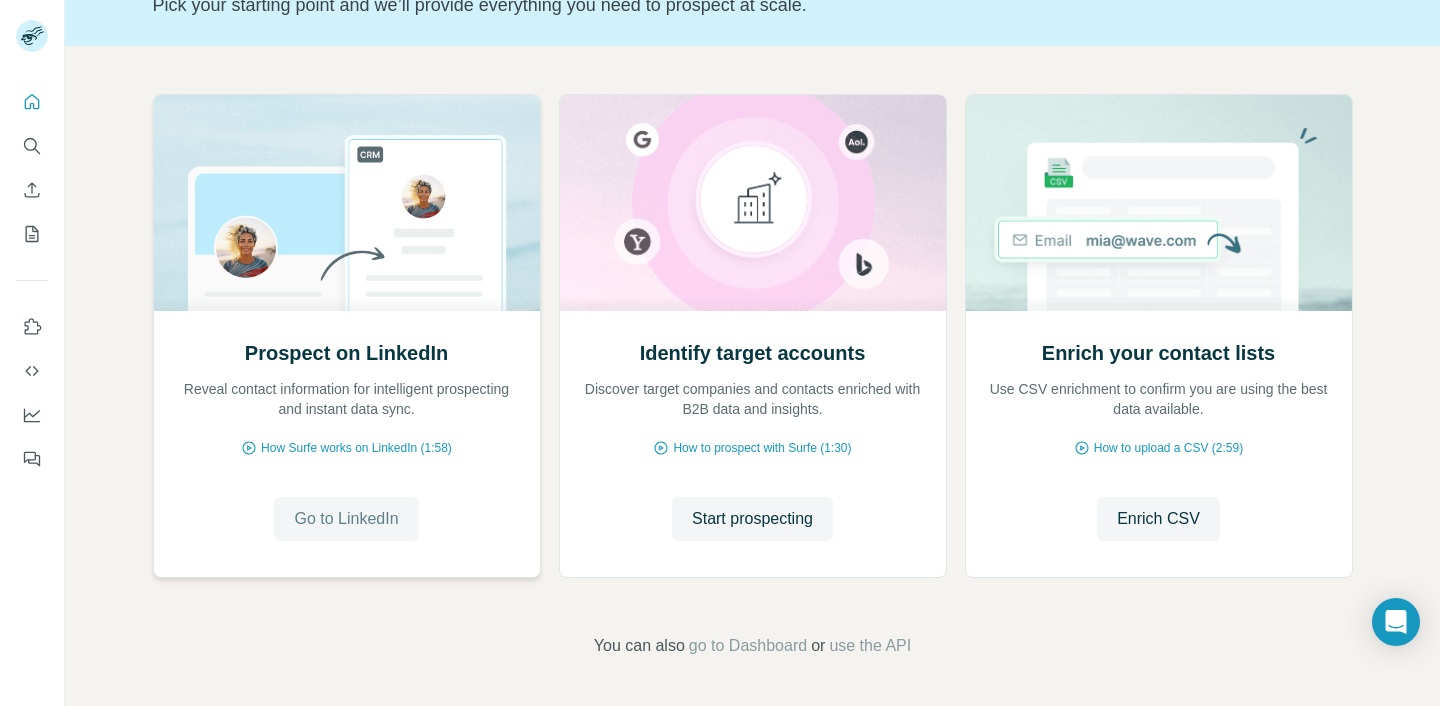 click on "Go to LinkedIn" at bounding box center [346, 519] 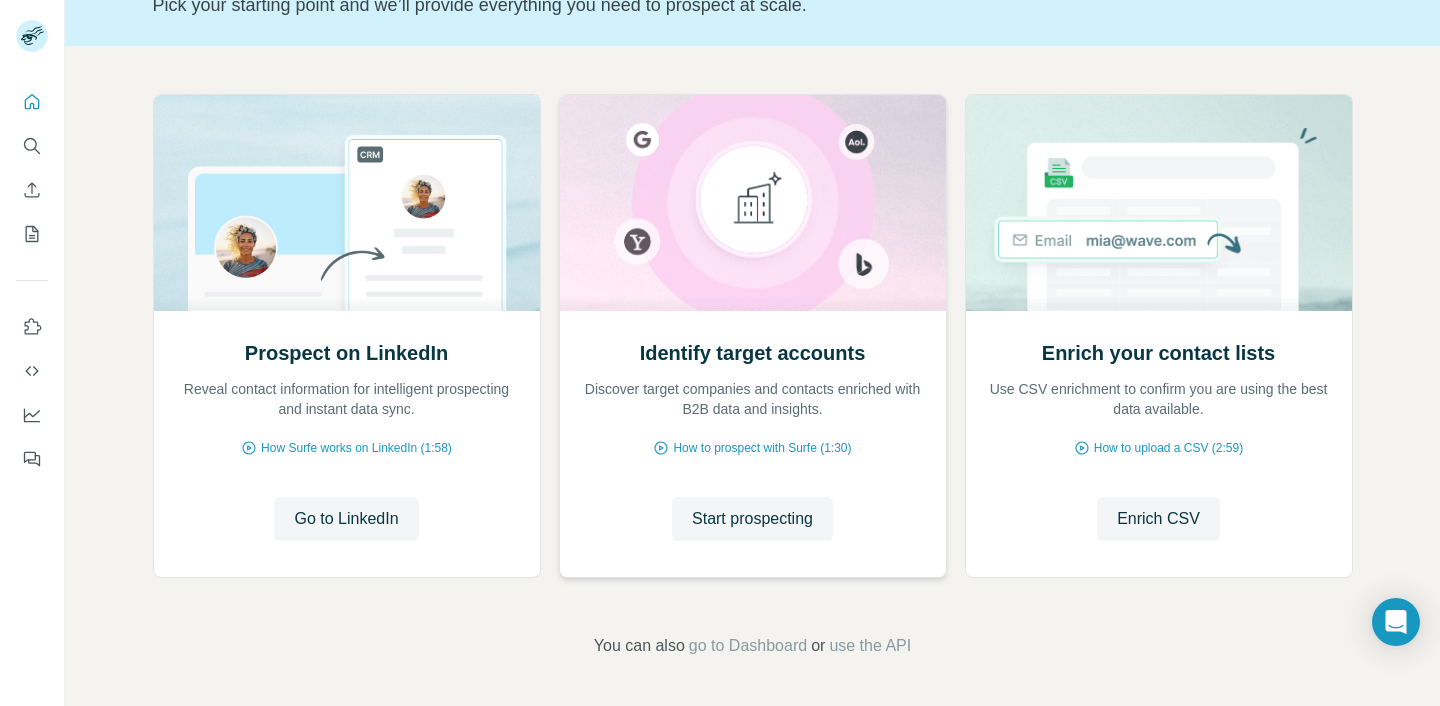 scroll, scrollTop: 0, scrollLeft: 0, axis: both 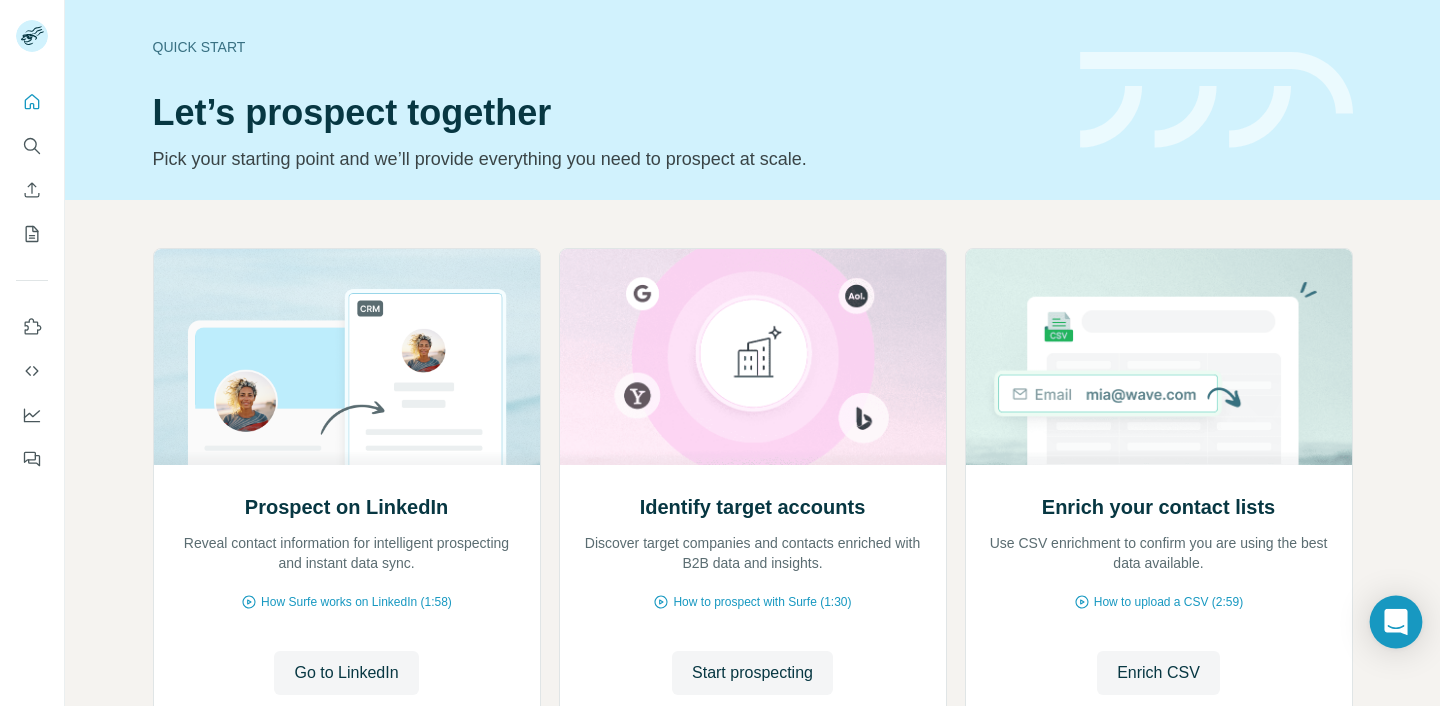 click at bounding box center [1396, 622] 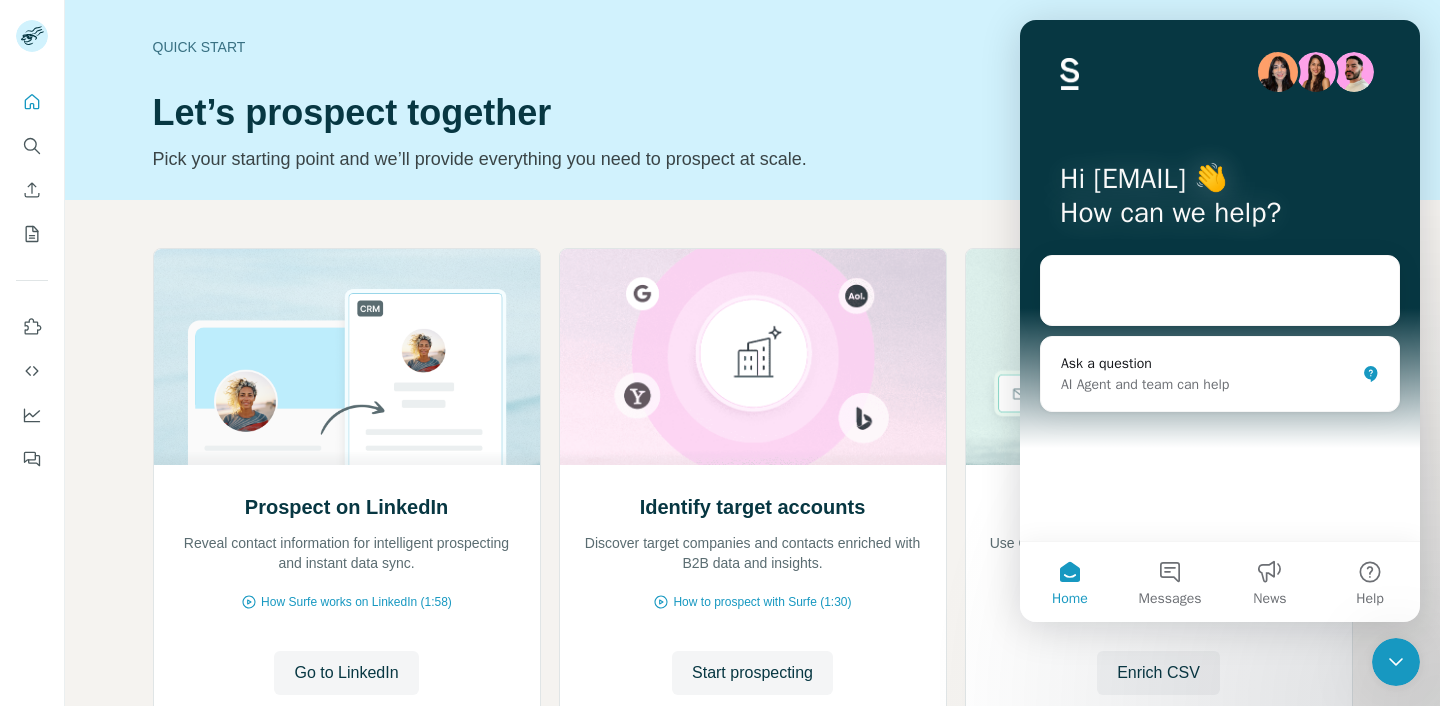 scroll, scrollTop: 0, scrollLeft: 0, axis: both 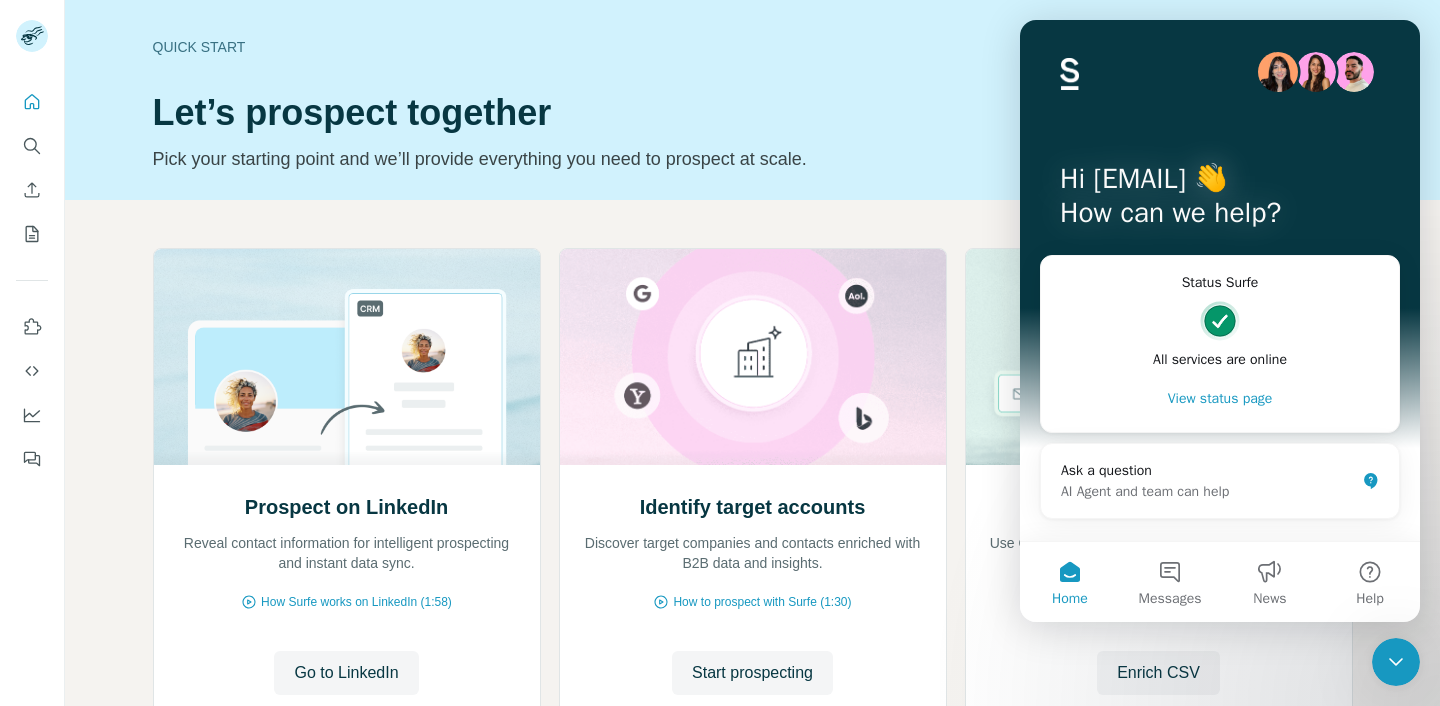 click on "Quick start Let’s prospect together Pick your starting point and we’ll provide everything you need to prospect at scale." at bounding box center [752, 100] 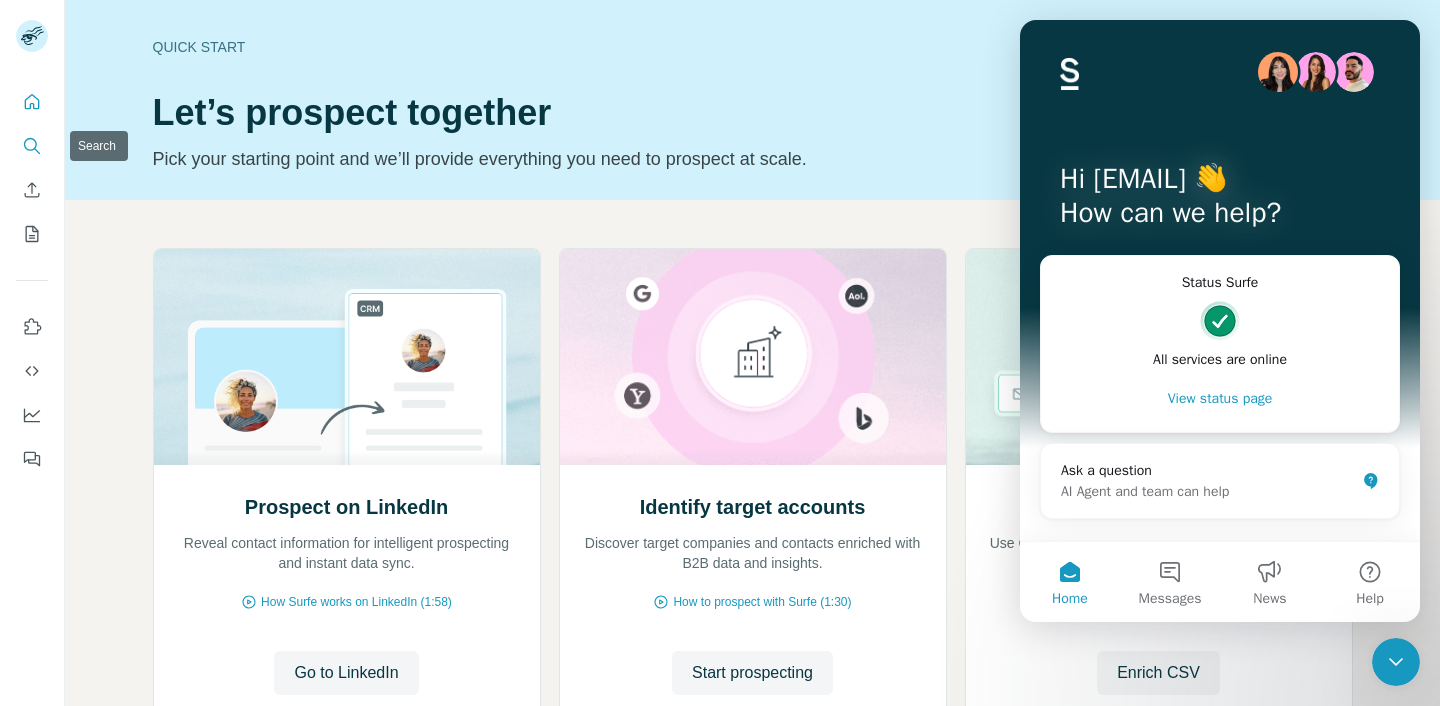 click 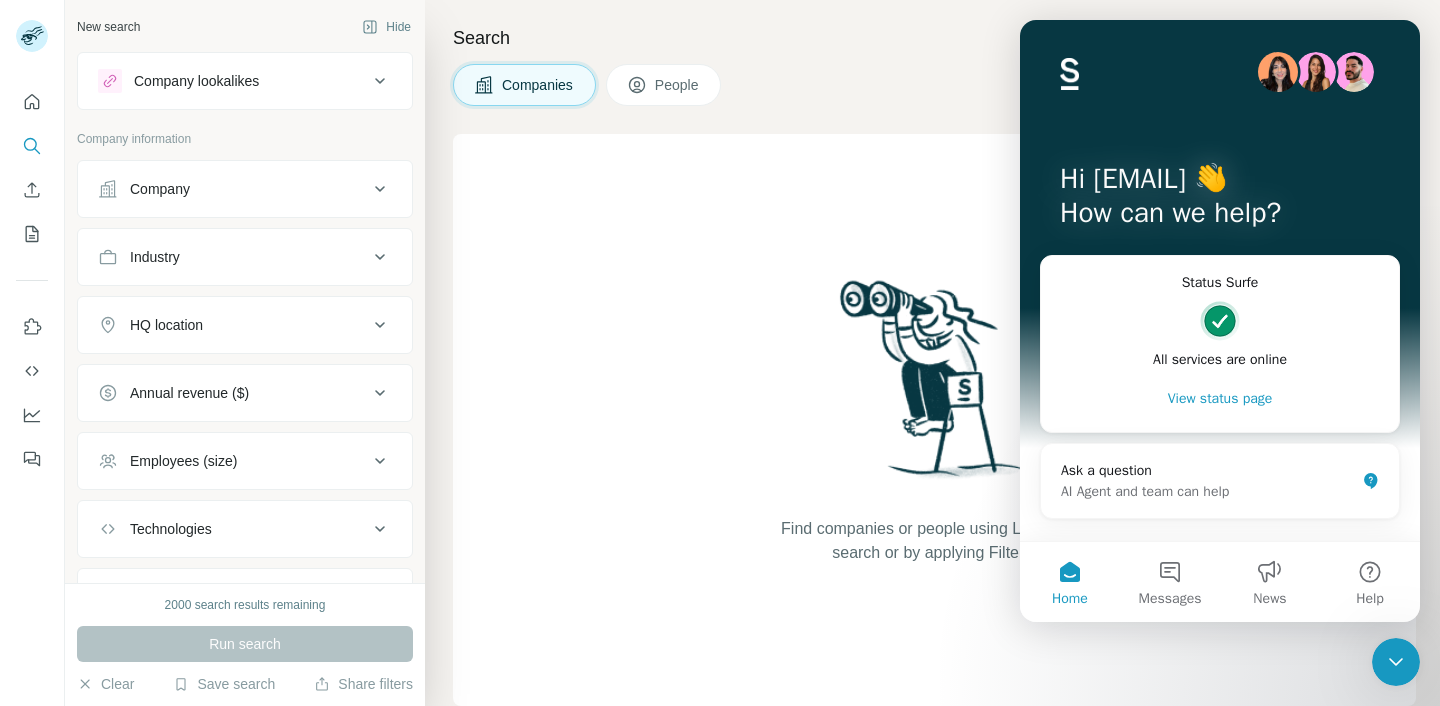 click 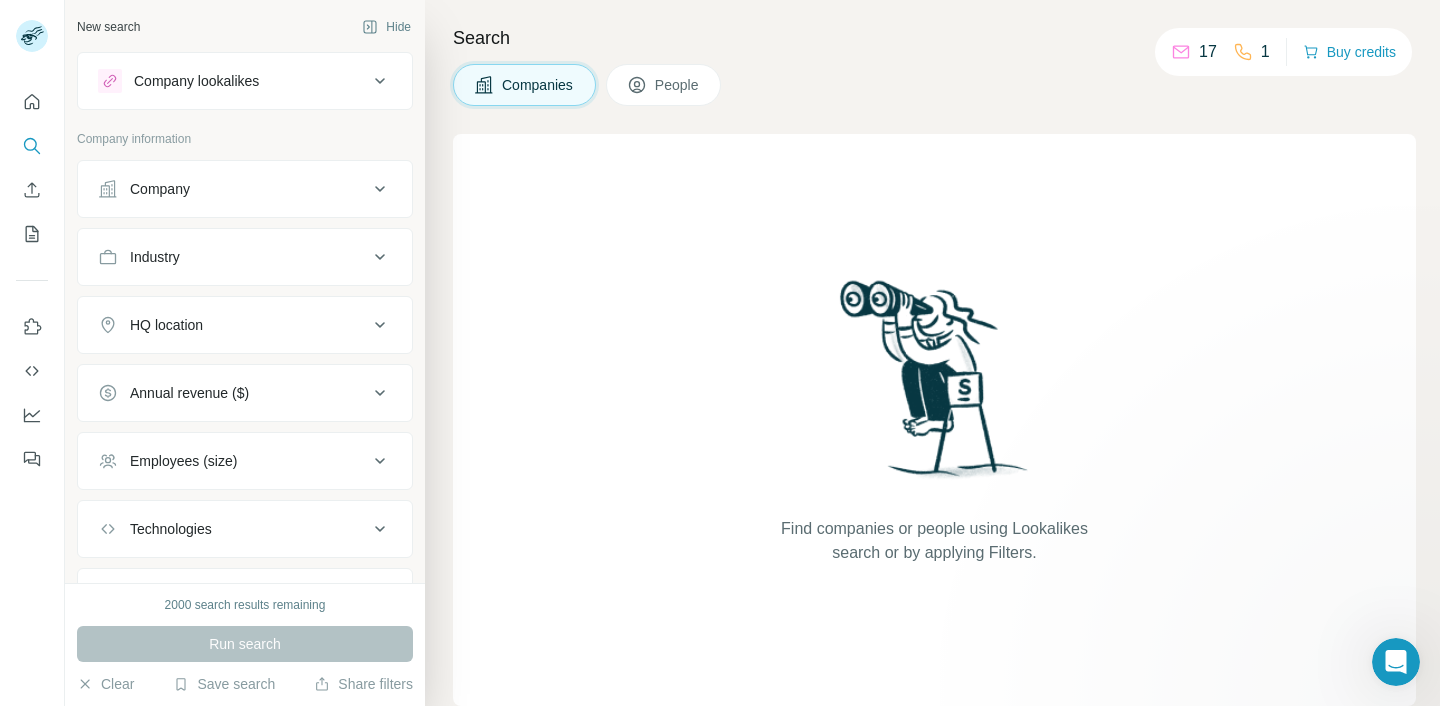 scroll, scrollTop: 0, scrollLeft: 0, axis: both 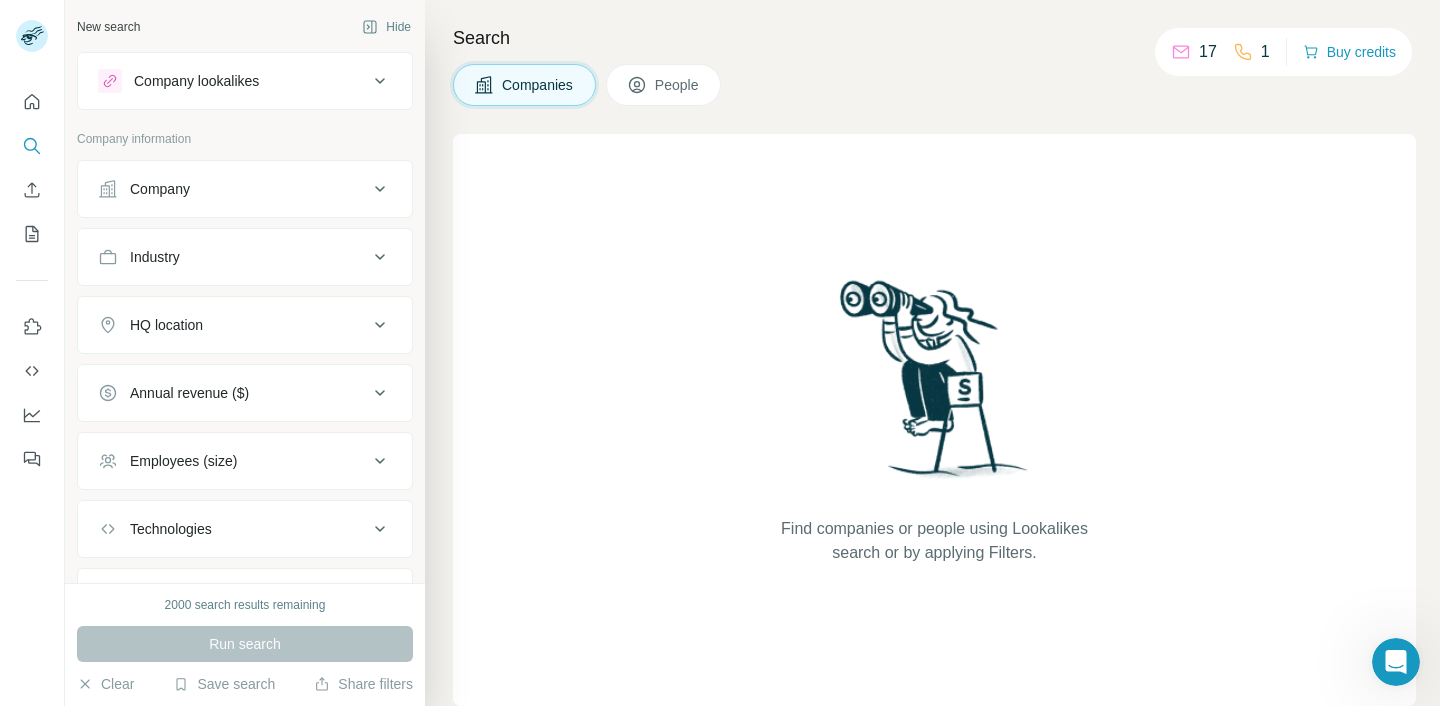 click on "Company lookalikes" at bounding box center [233, 81] 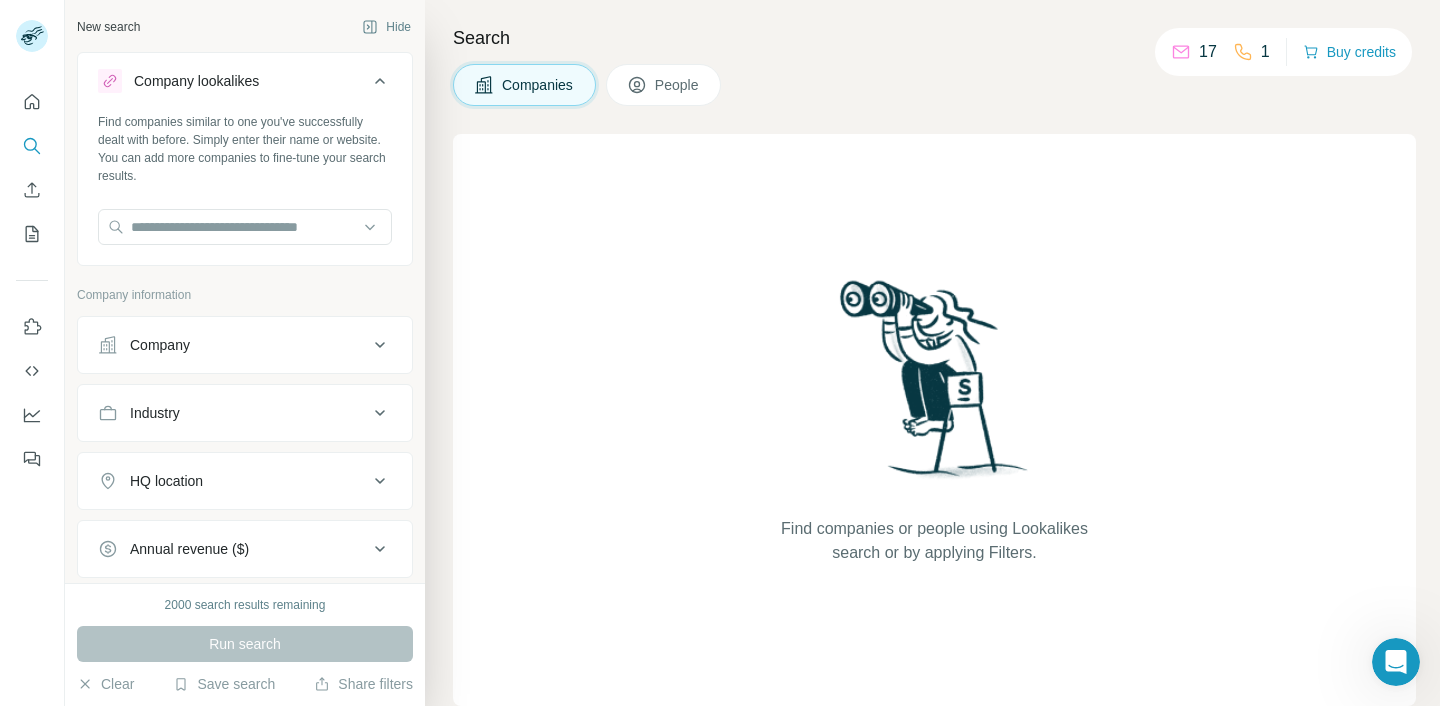 click on "People" at bounding box center [678, 85] 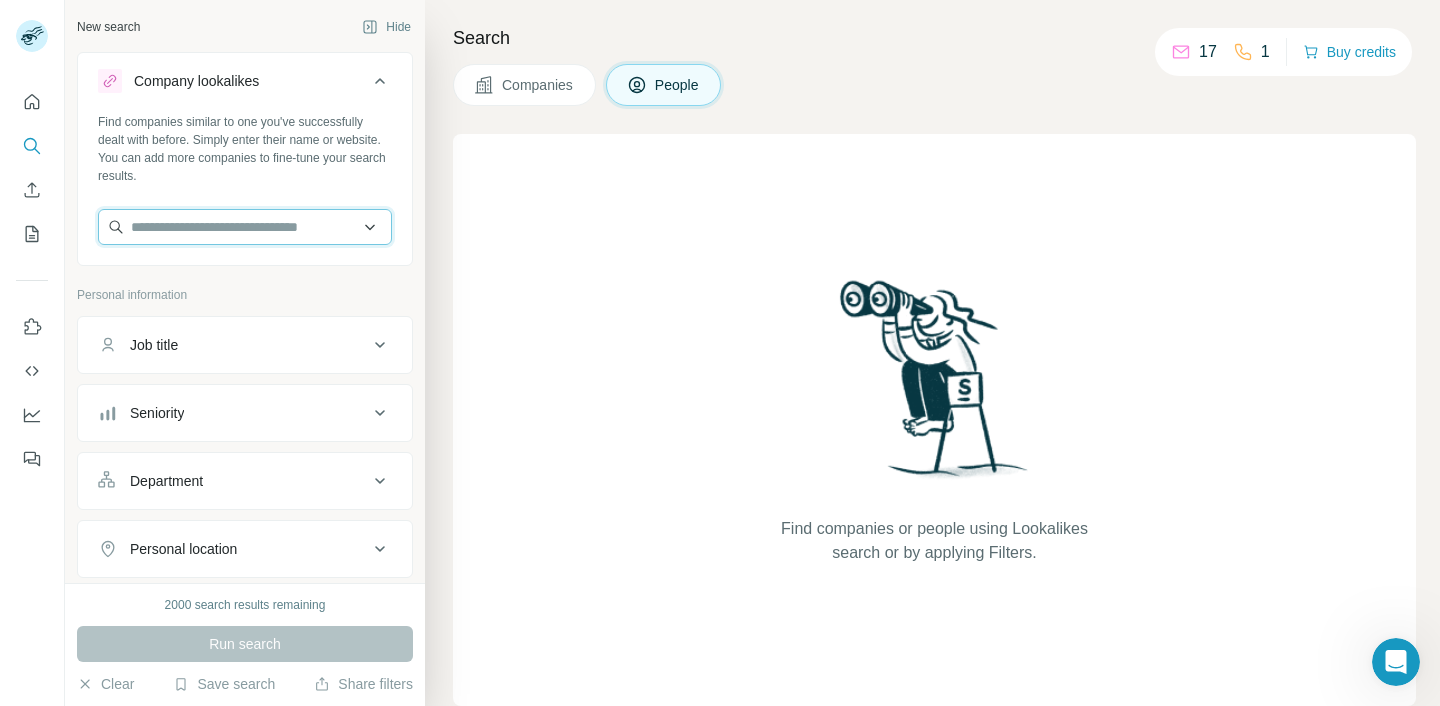 click at bounding box center [245, 227] 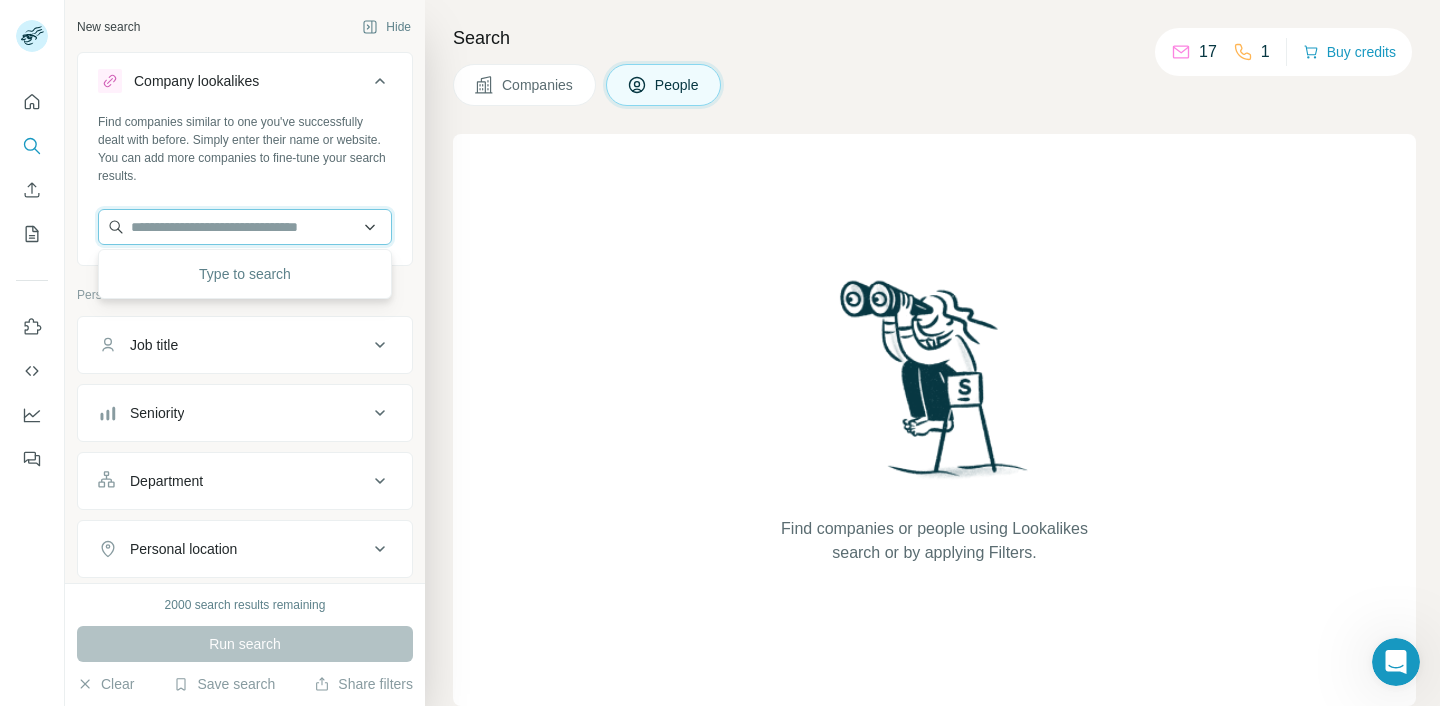 paste on "**********" 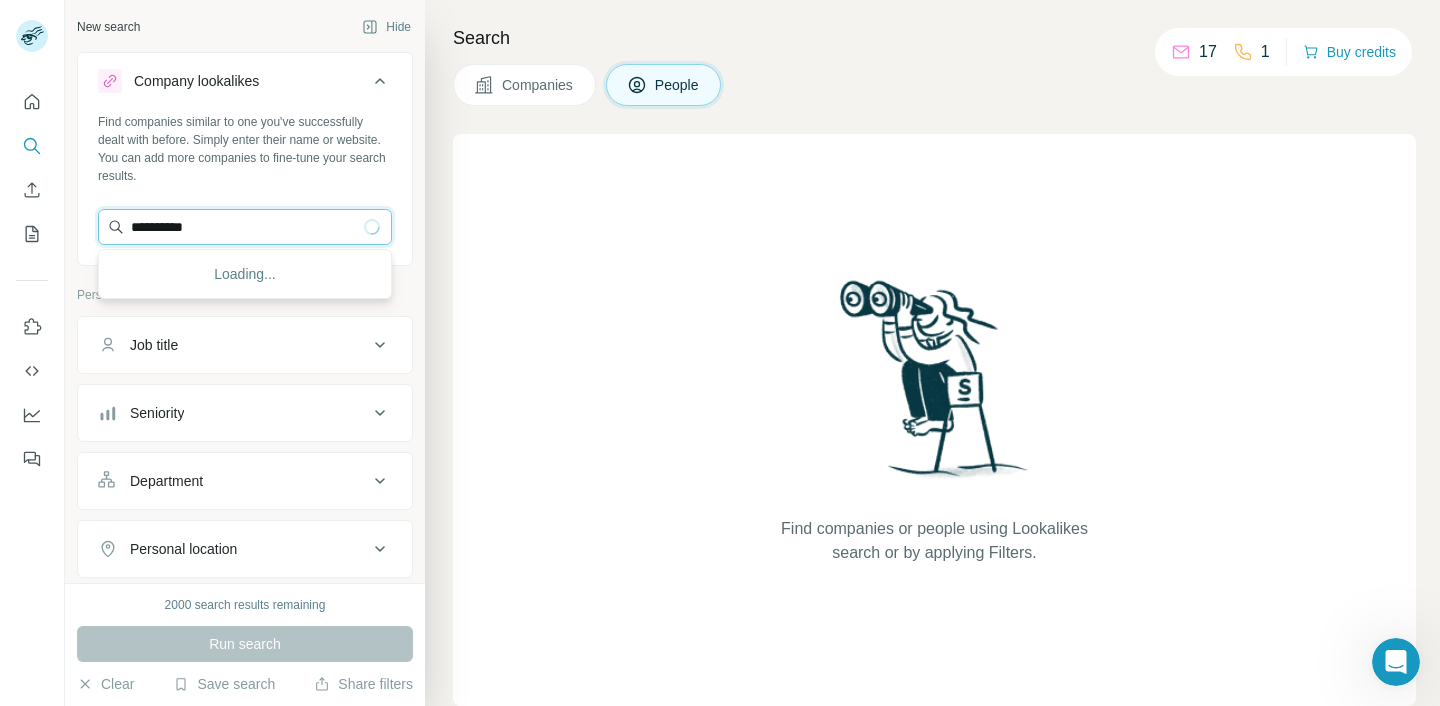 type on "**********" 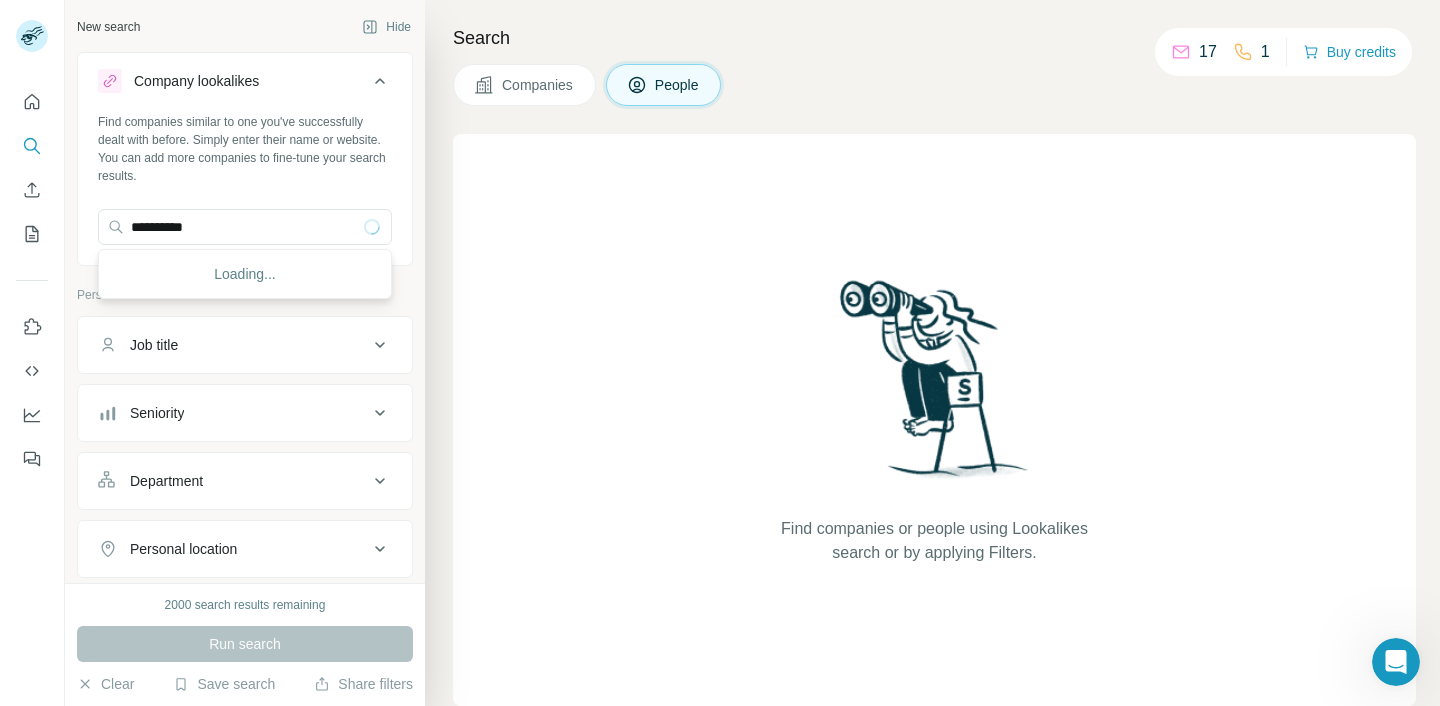 type 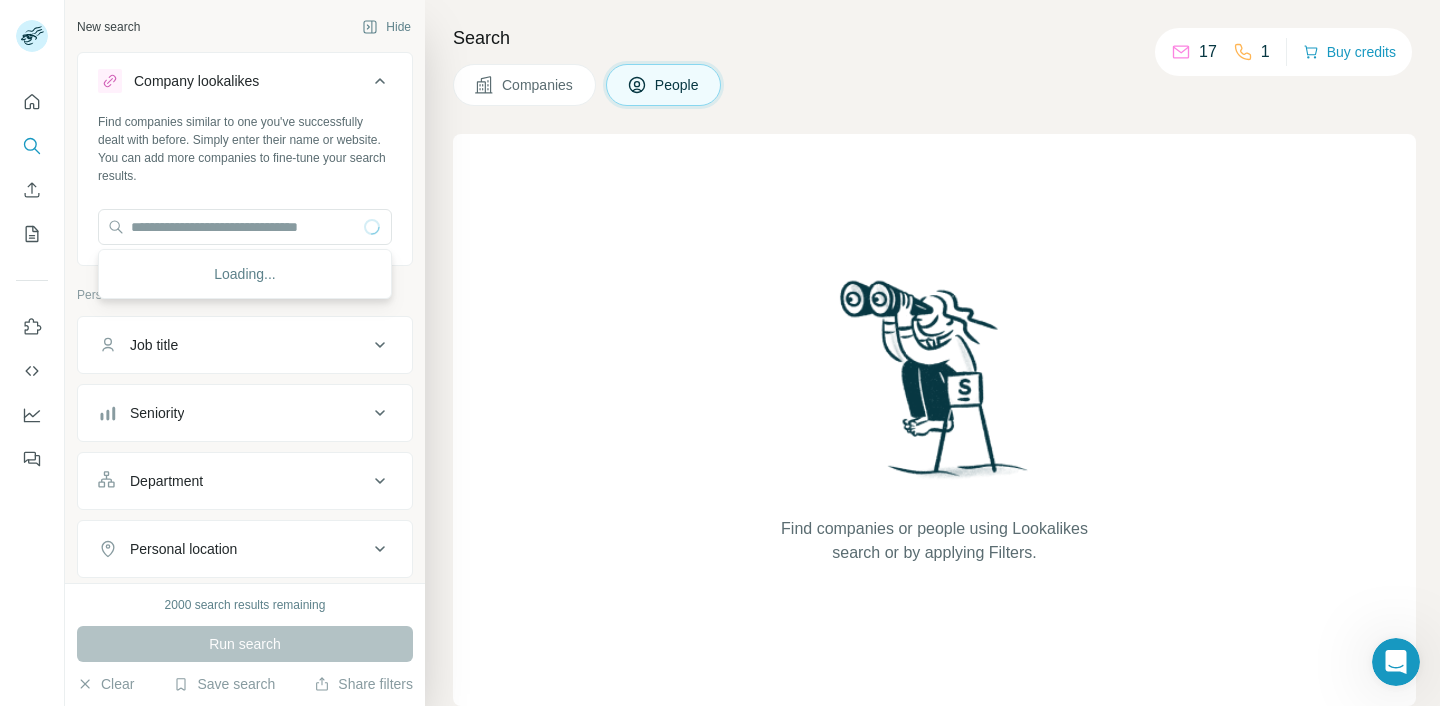 click on "Loading..." at bounding box center (245, 274) 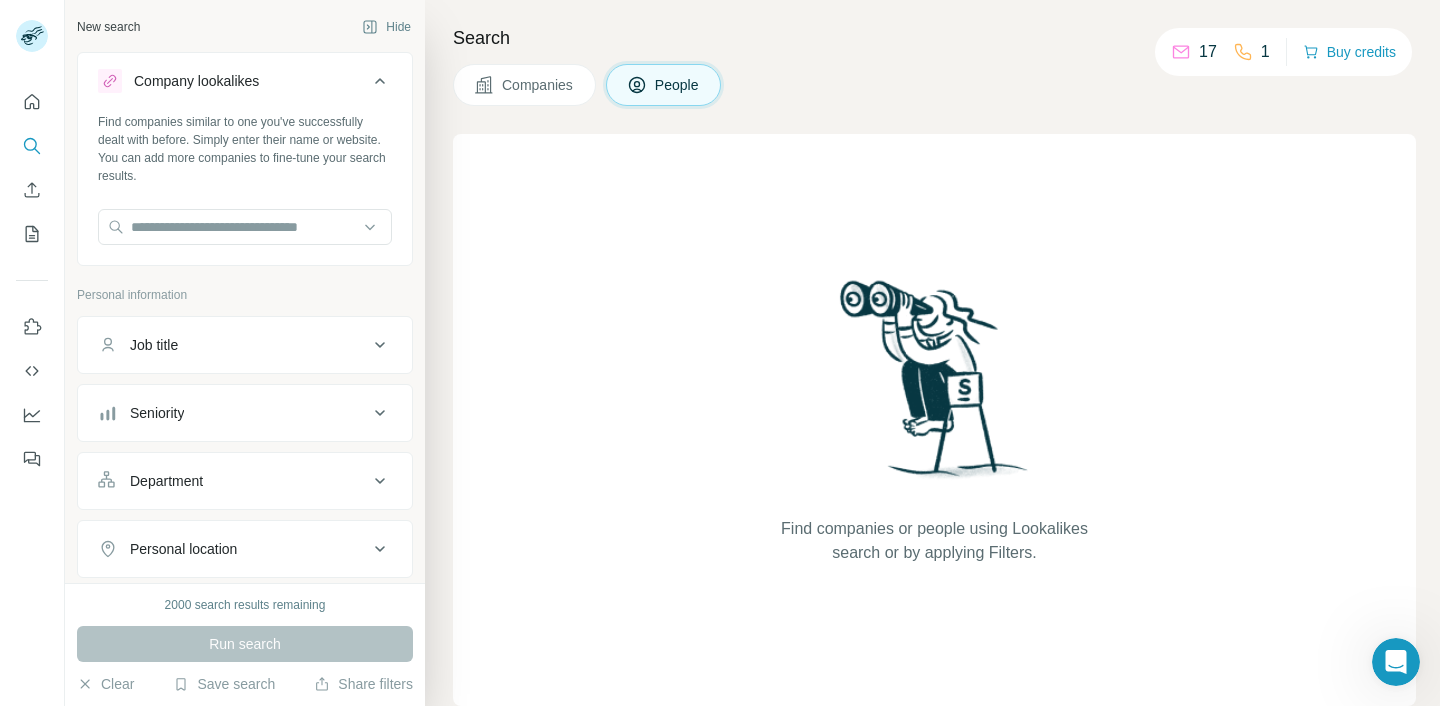 click on "Job title" at bounding box center [245, 345] 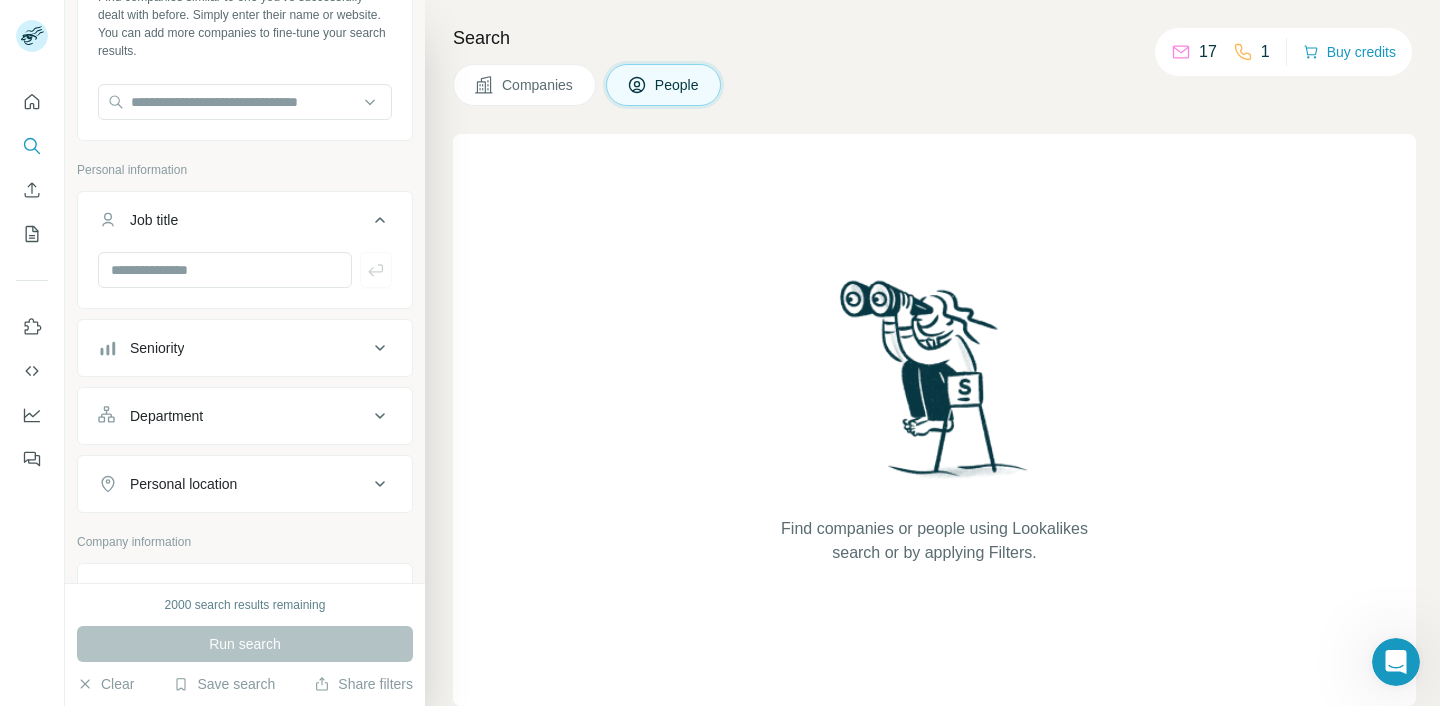 scroll, scrollTop: 146, scrollLeft: 0, axis: vertical 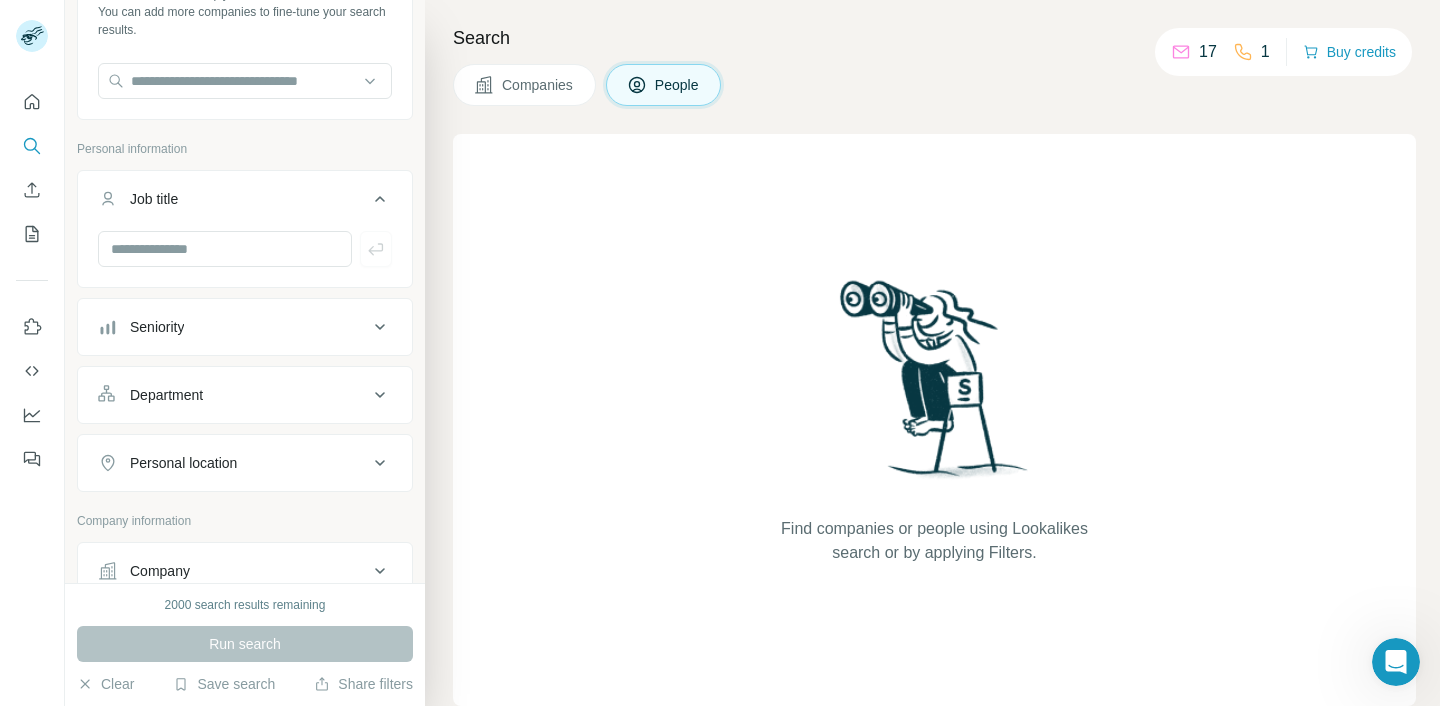 click on "Seniority" at bounding box center (245, 327) 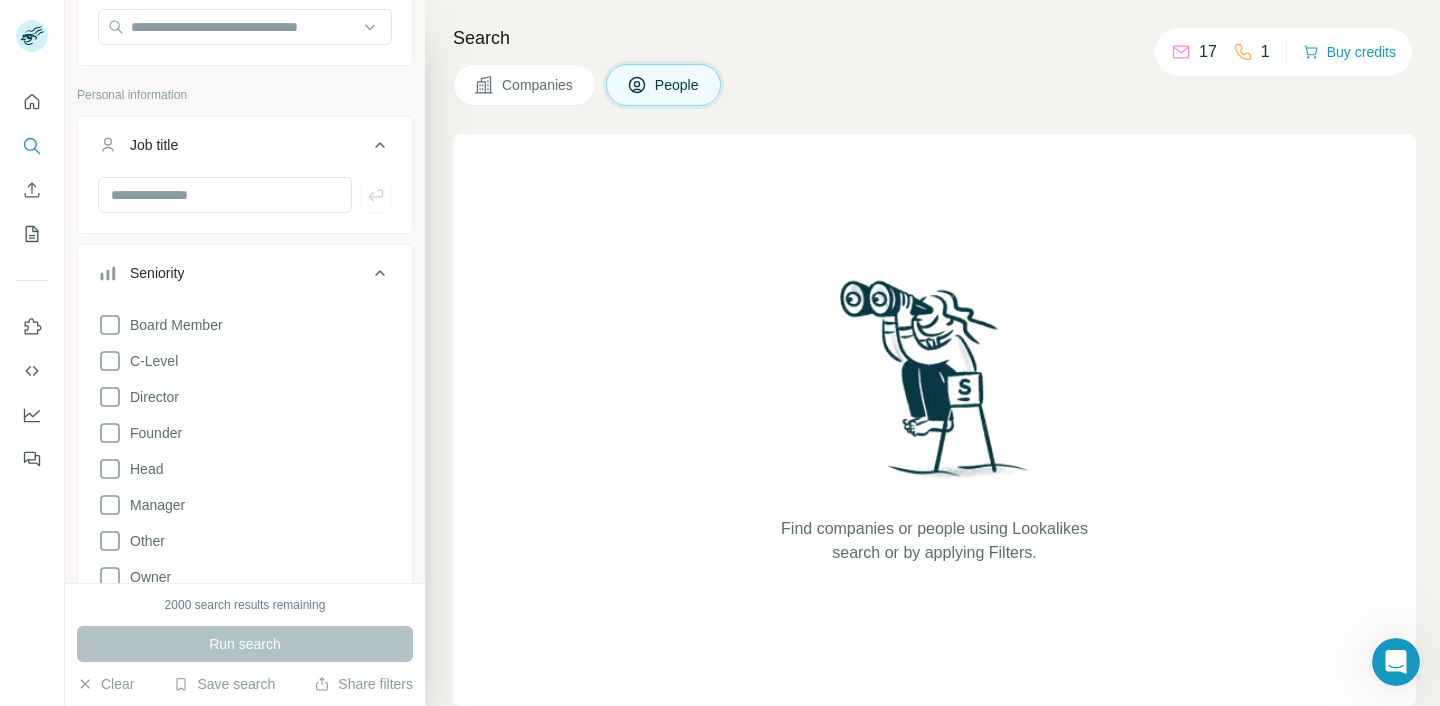 scroll, scrollTop: 21, scrollLeft: 0, axis: vertical 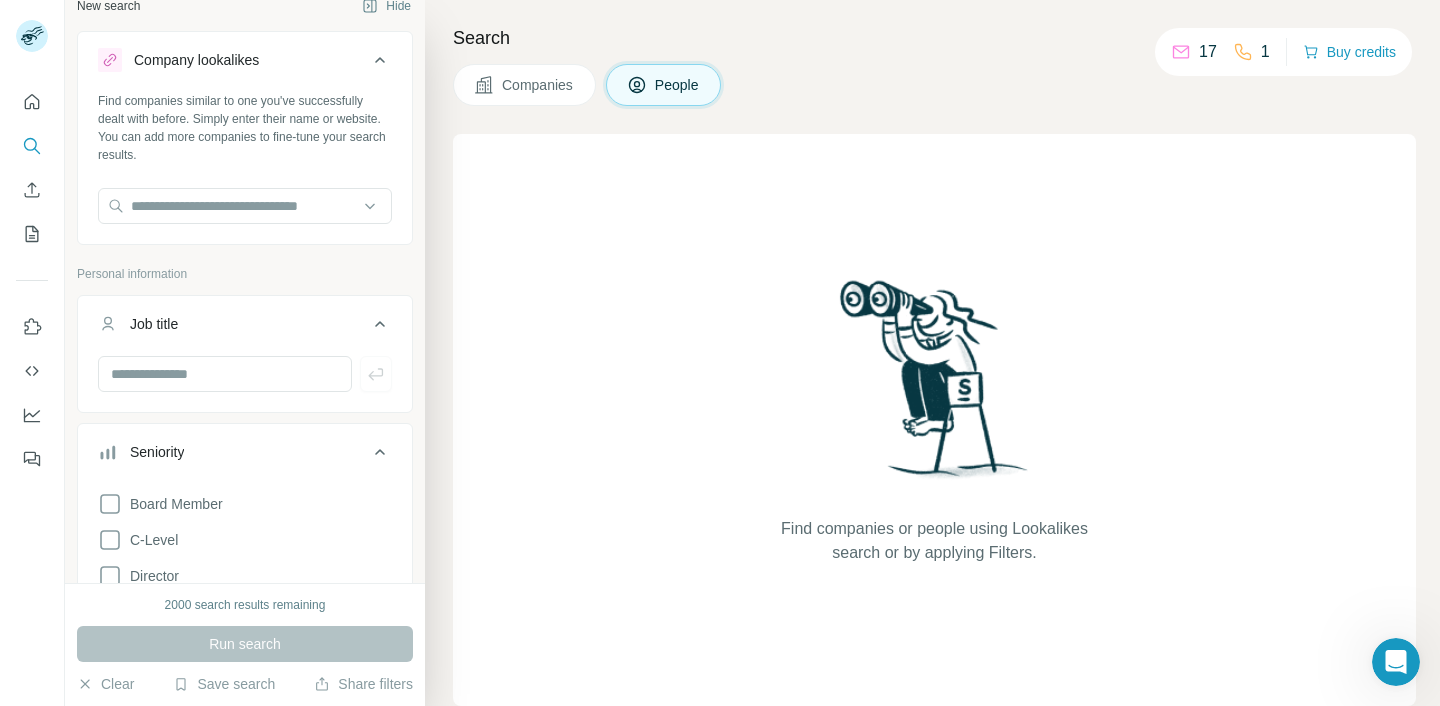 click on "17" at bounding box center (1194, 52) 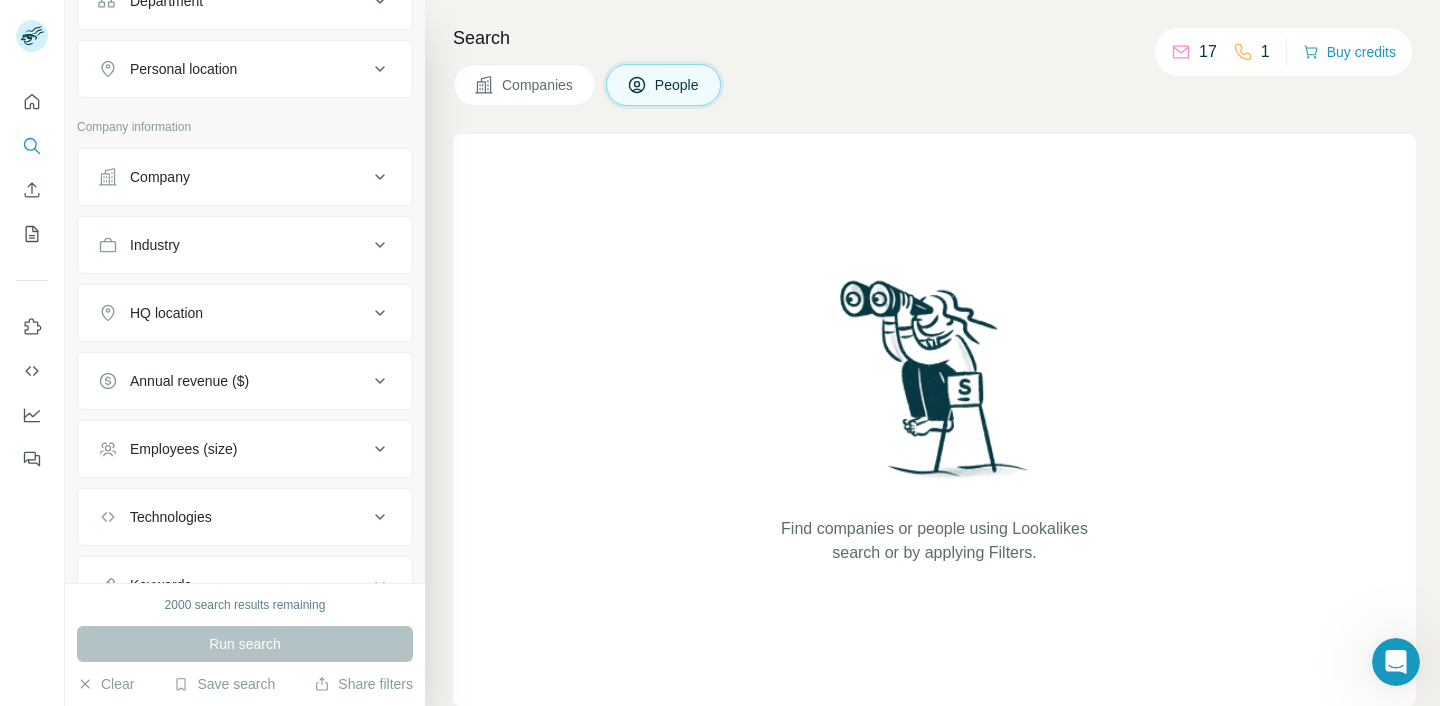 scroll, scrollTop: 926, scrollLeft: 0, axis: vertical 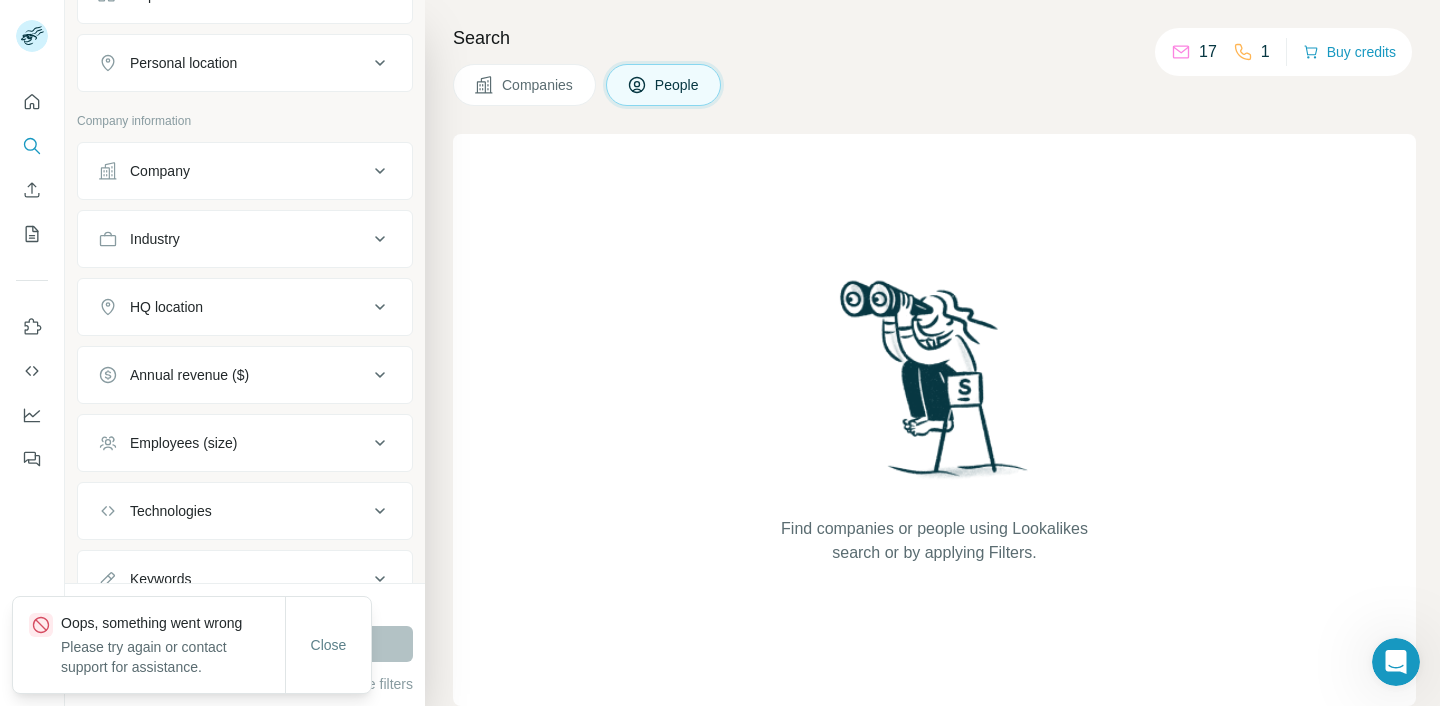 click on "People" at bounding box center [664, 85] 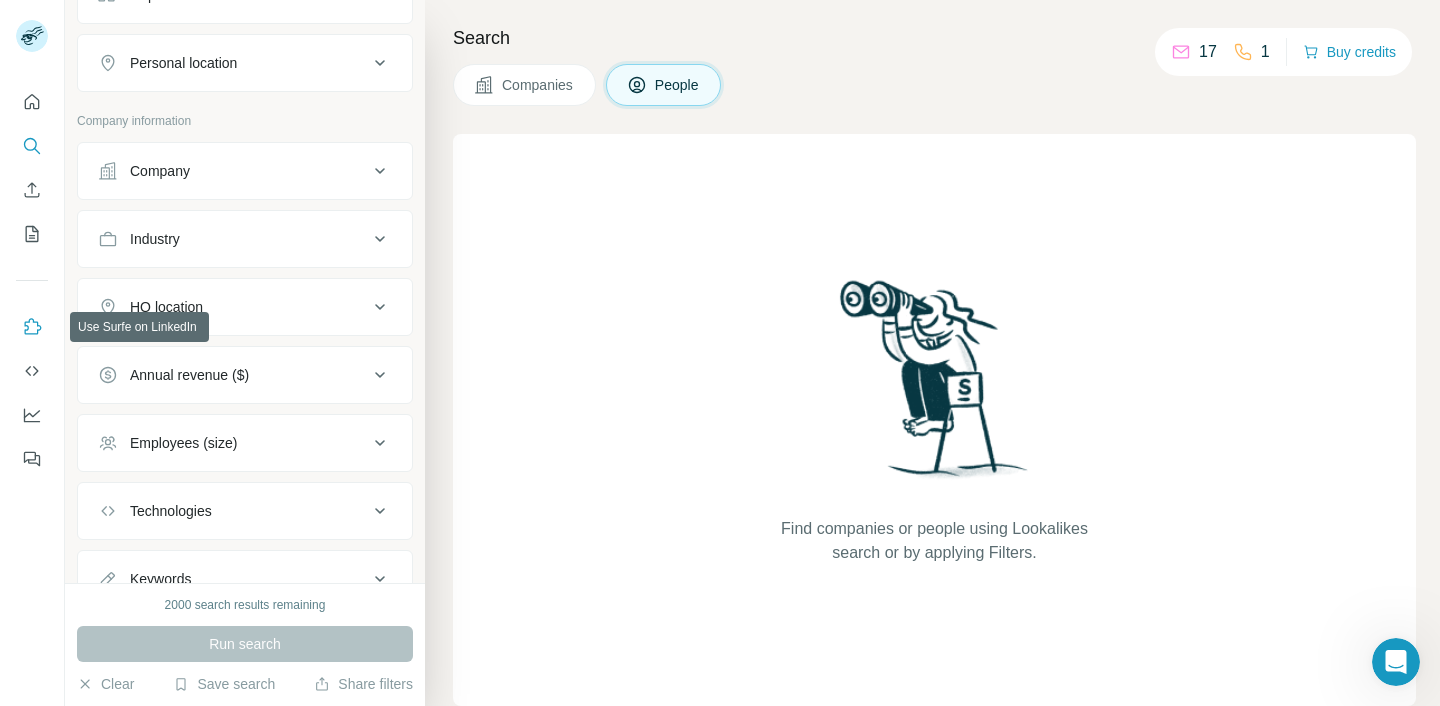 click 